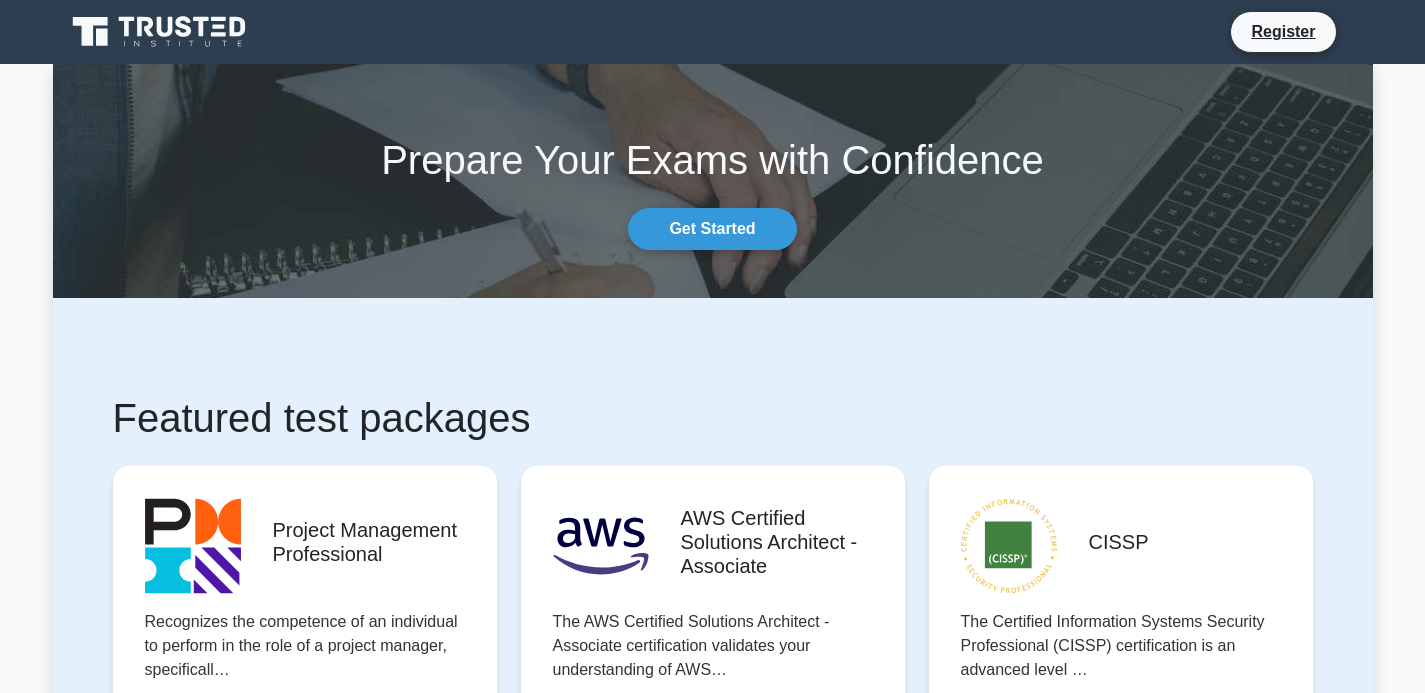 scroll, scrollTop: 0, scrollLeft: 0, axis: both 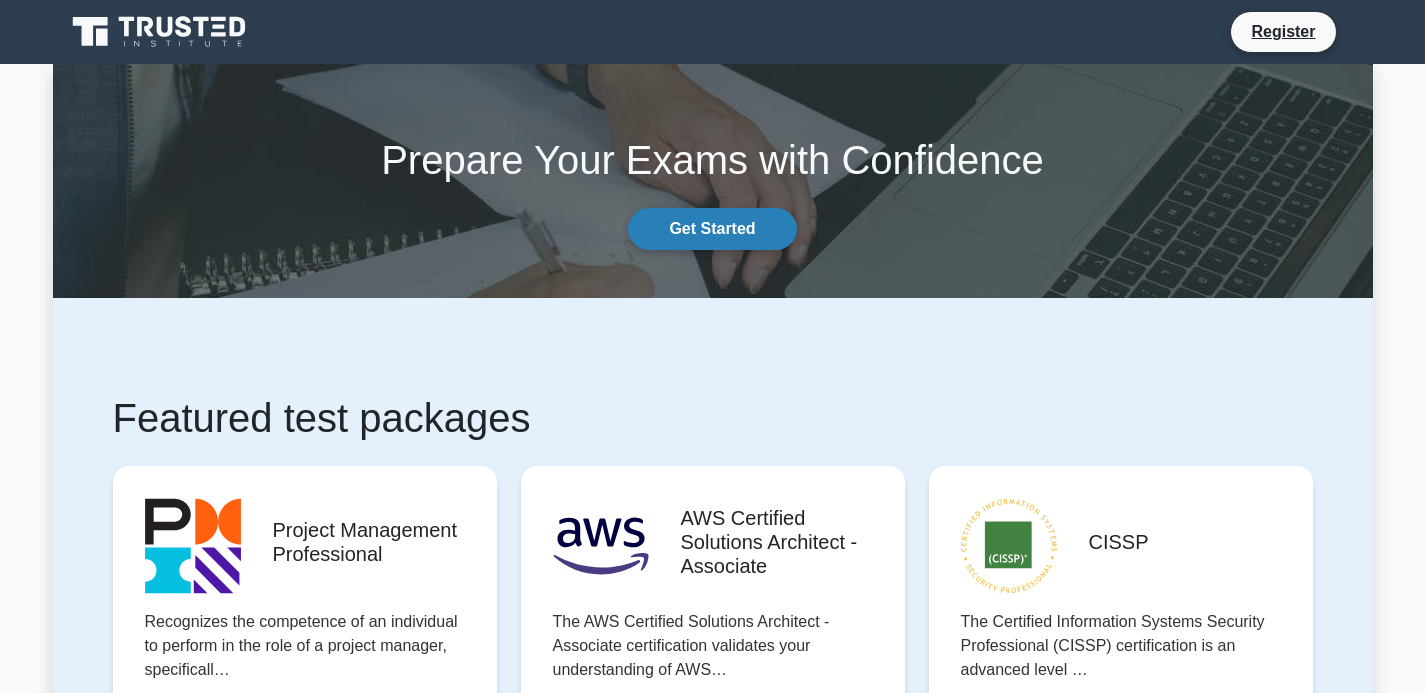 click on "Get Started" at bounding box center [712, 229] 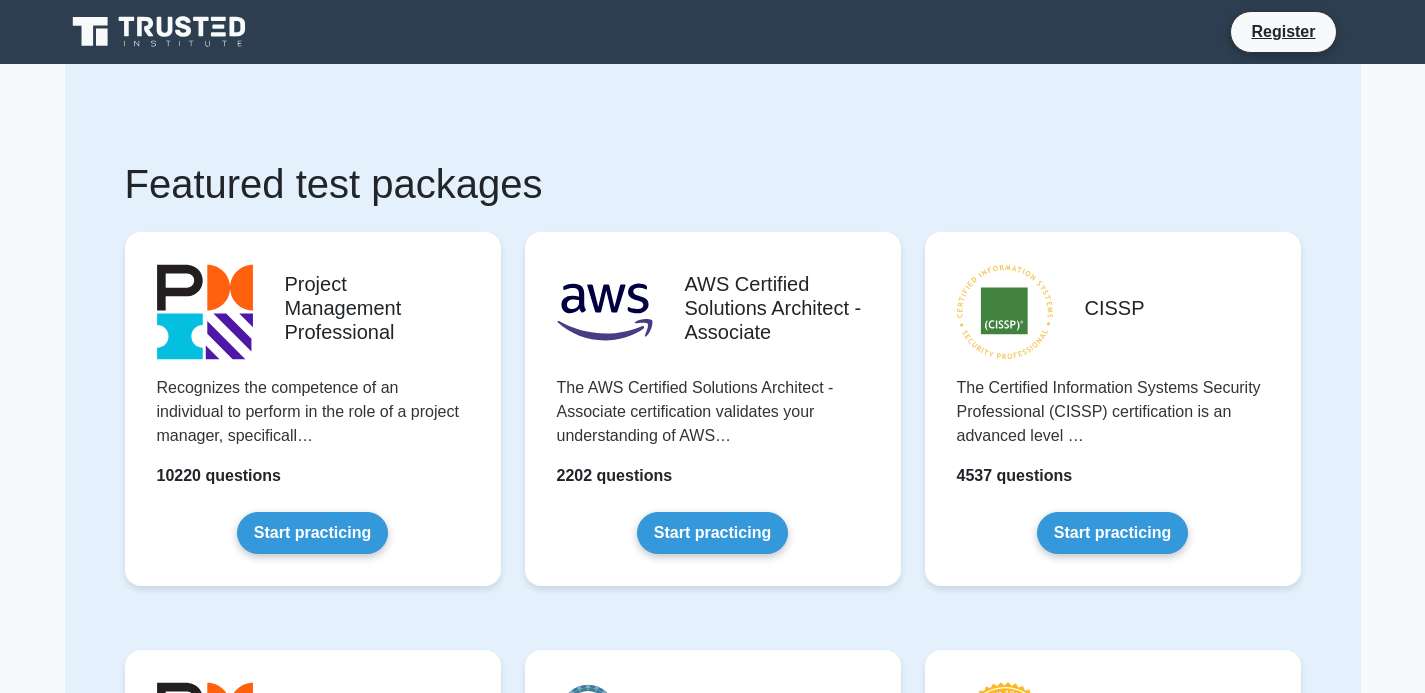 scroll, scrollTop: 0, scrollLeft: 0, axis: both 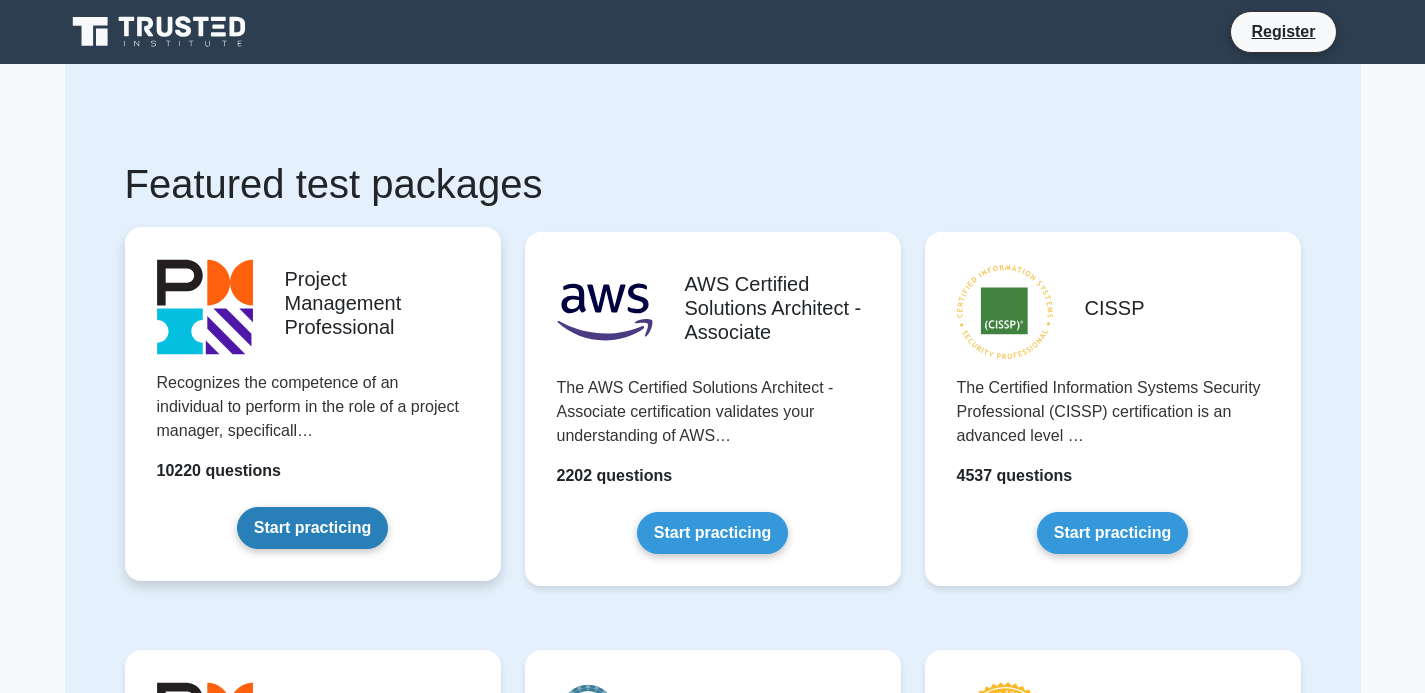 click on "Start practicing" at bounding box center [312, 528] 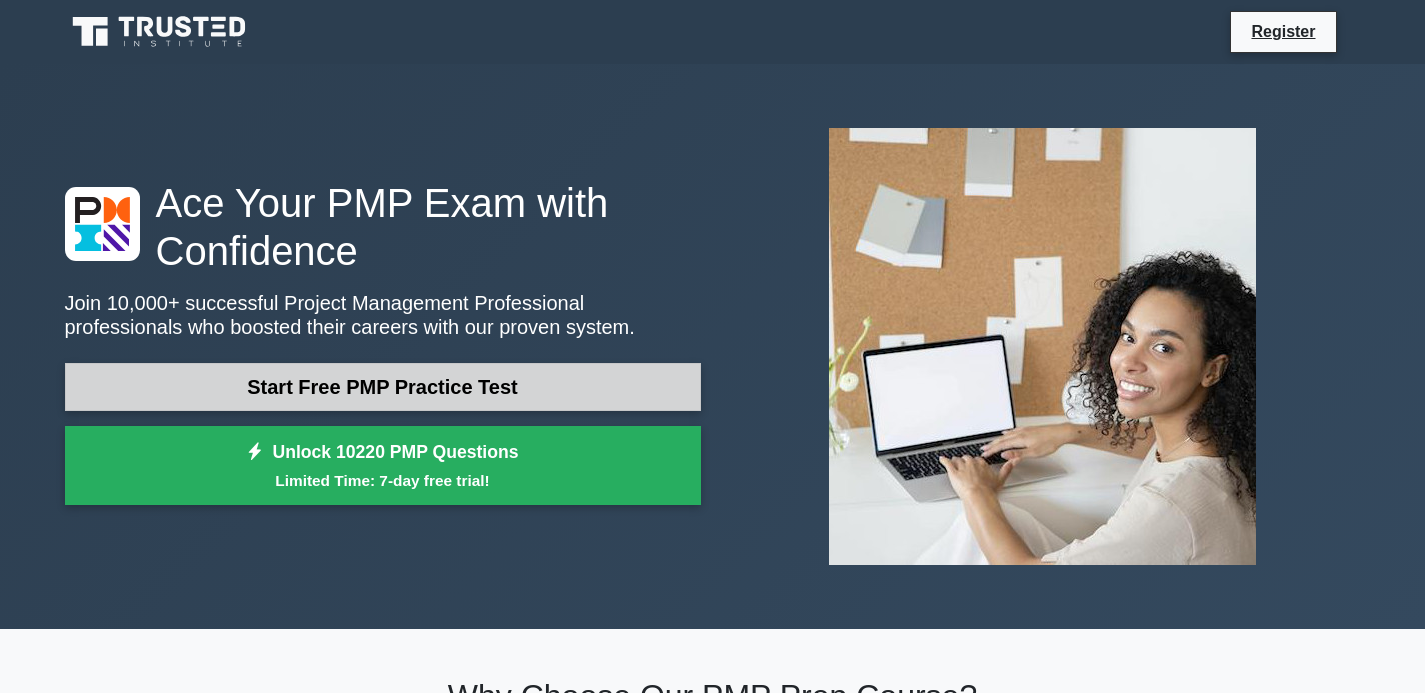 scroll, scrollTop: 0, scrollLeft: 0, axis: both 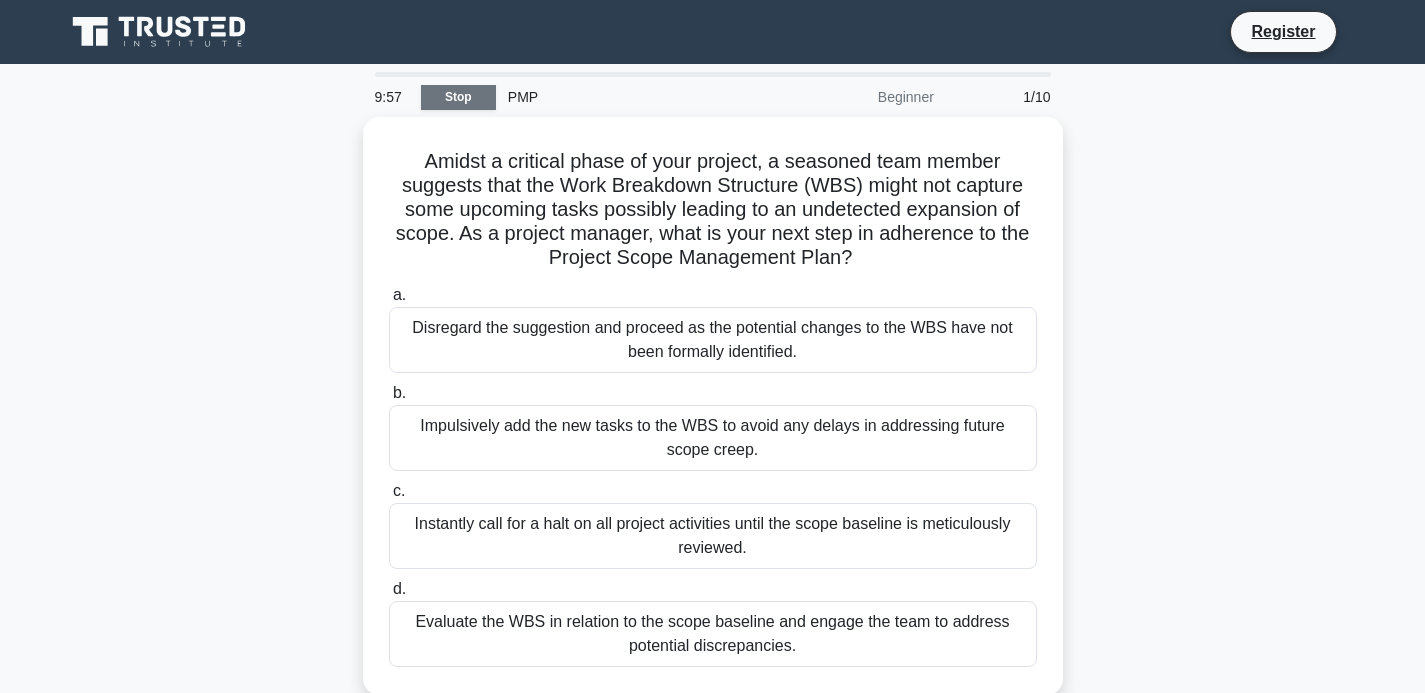 click on "Stop" at bounding box center [458, 97] 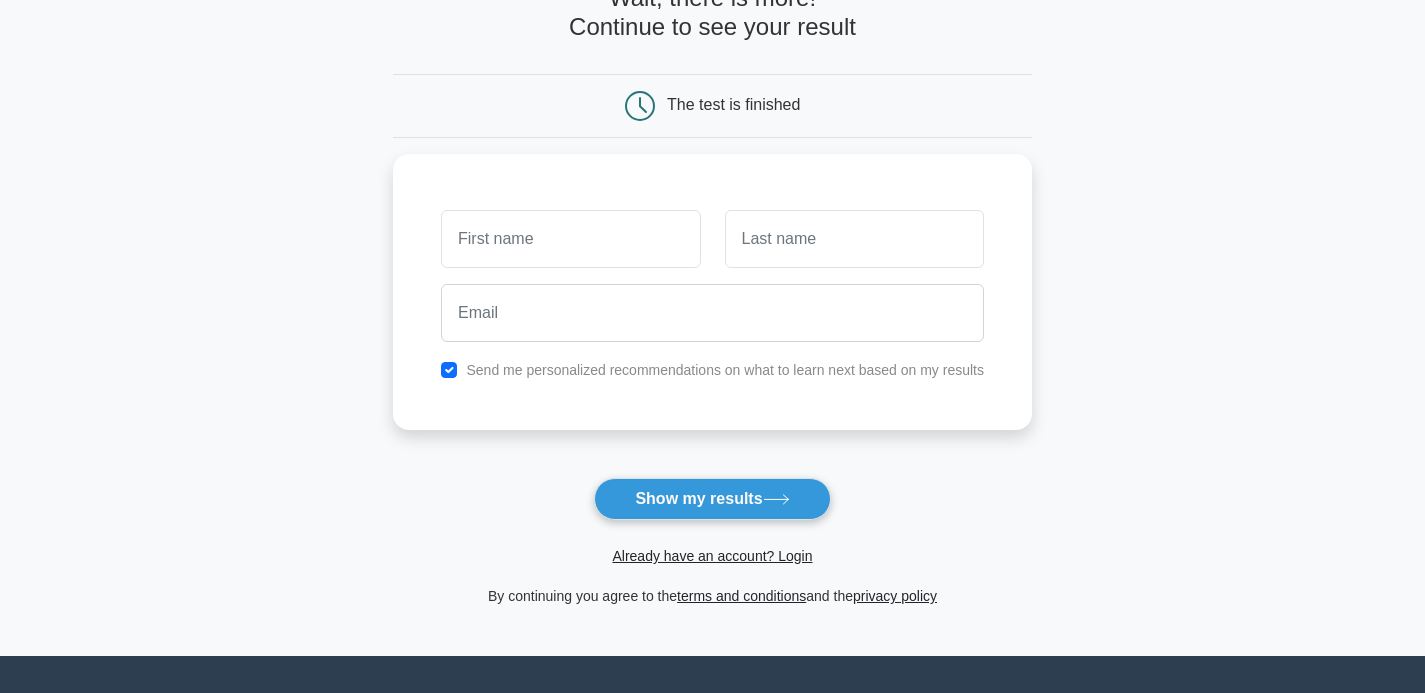 scroll, scrollTop: 165, scrollLeft: 0, axis: vertical 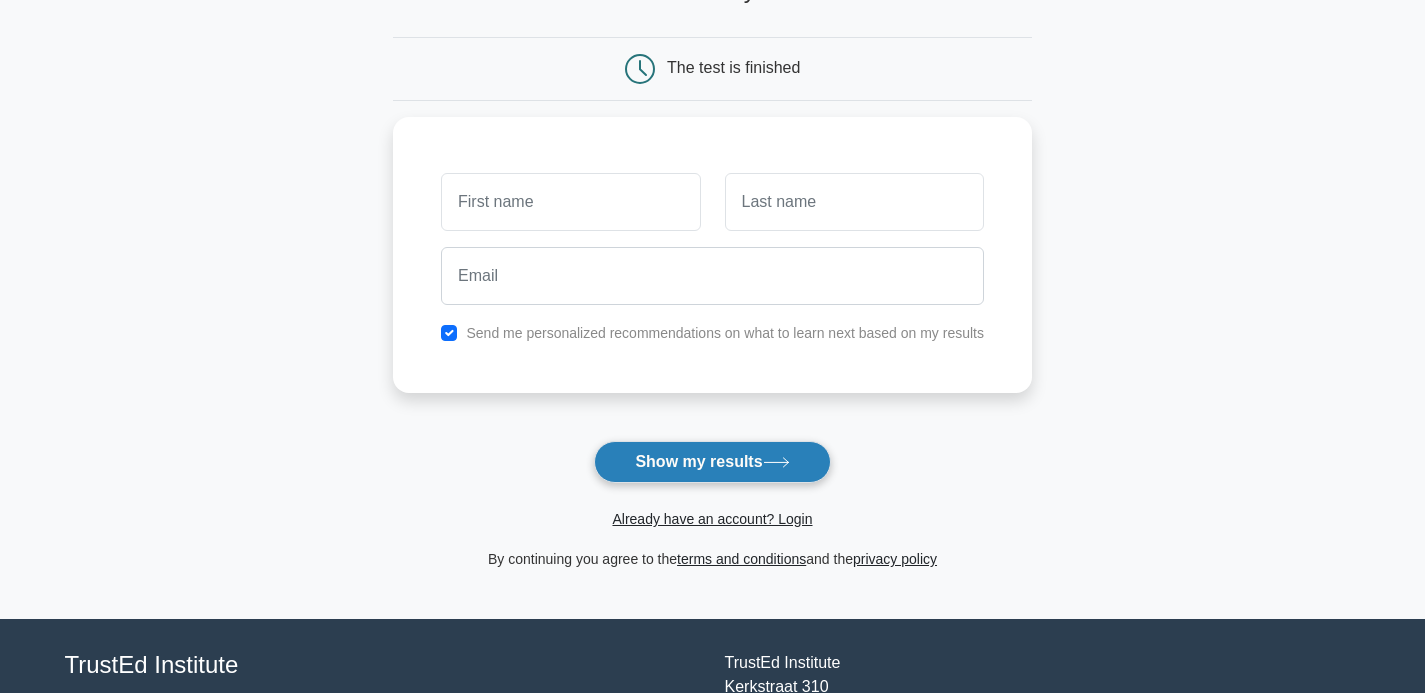 click on "Show my results" at bounding box center (712, 462) 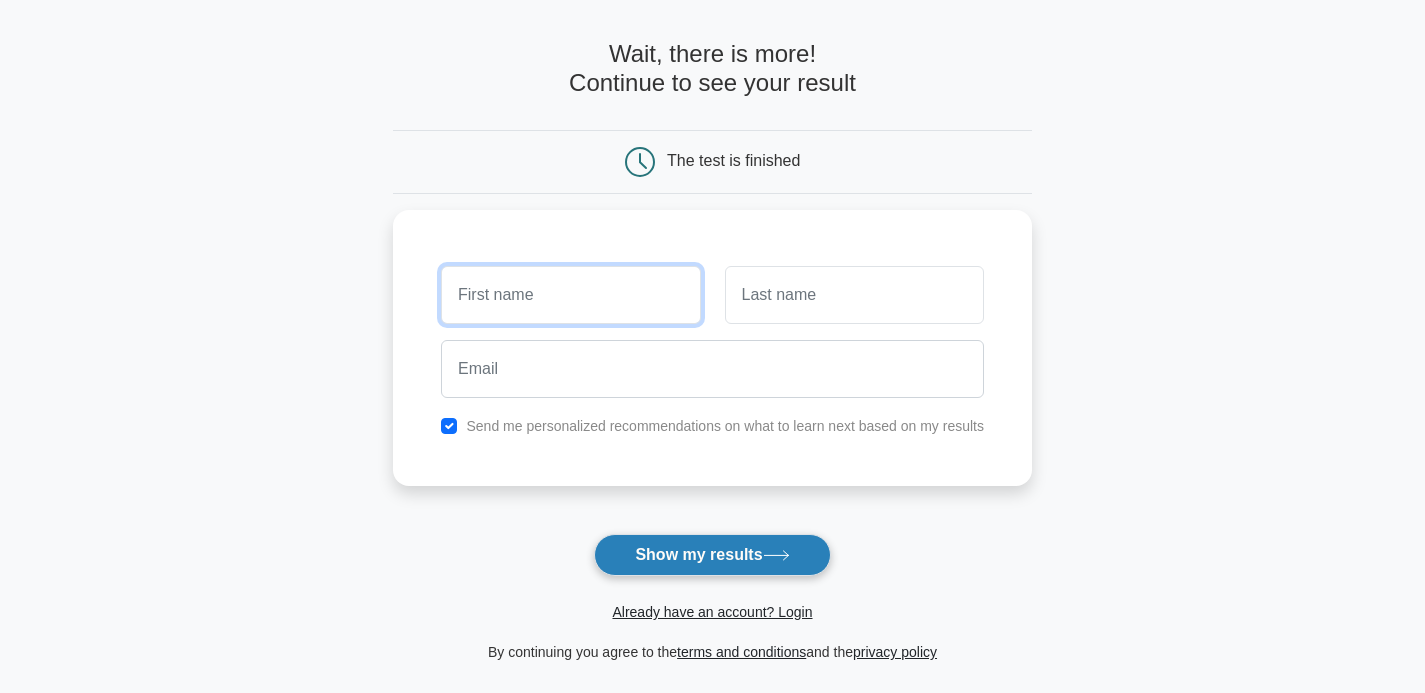 scroll, scrollTop: 0, scrollLeft: 0, axis: both 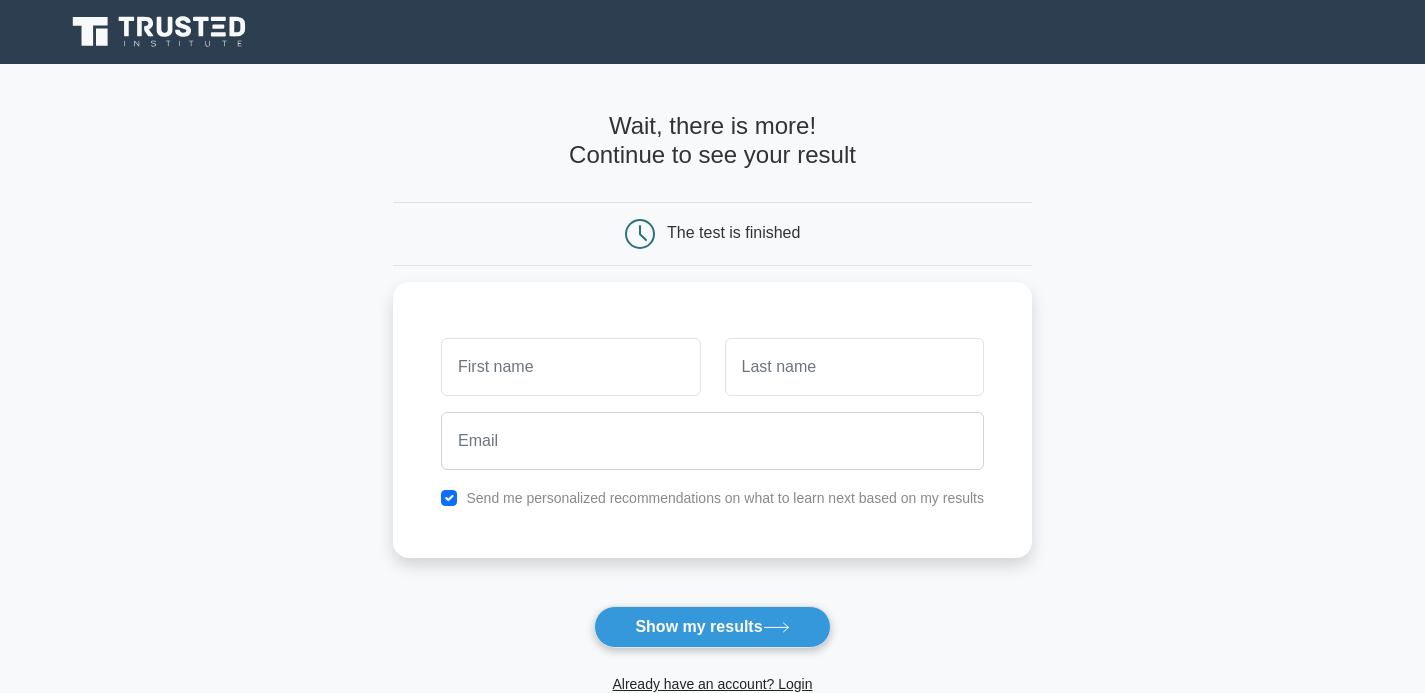 click 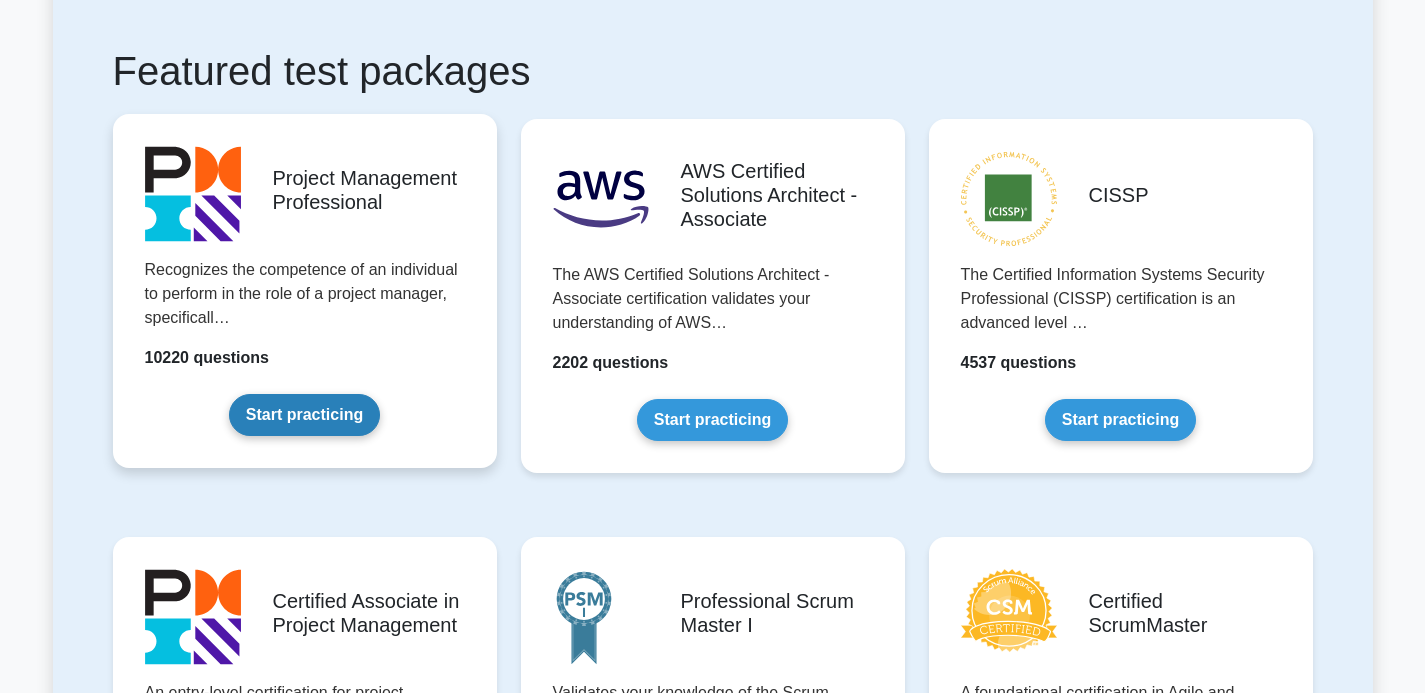 scroll, scrollTop: 402, scrollLeft: 0, axis: vertical 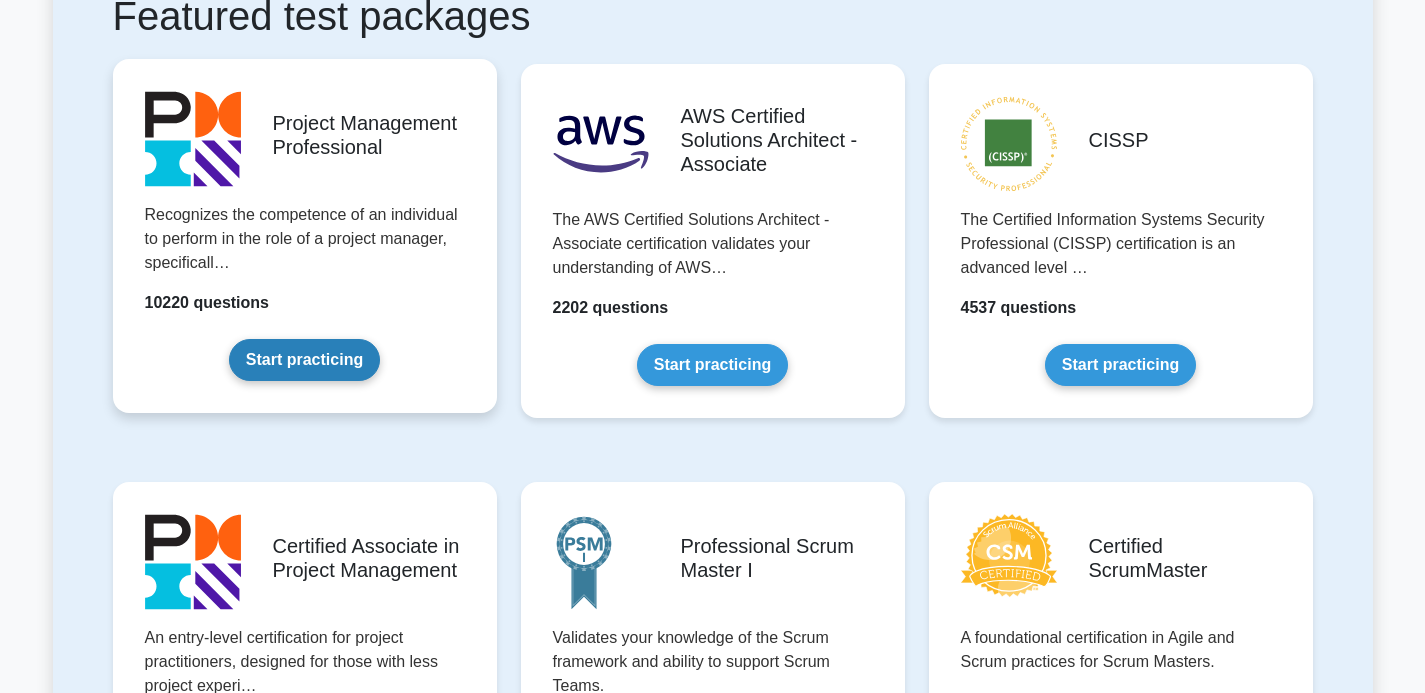 click on "Start practicing" at bounding box center [304, 360] 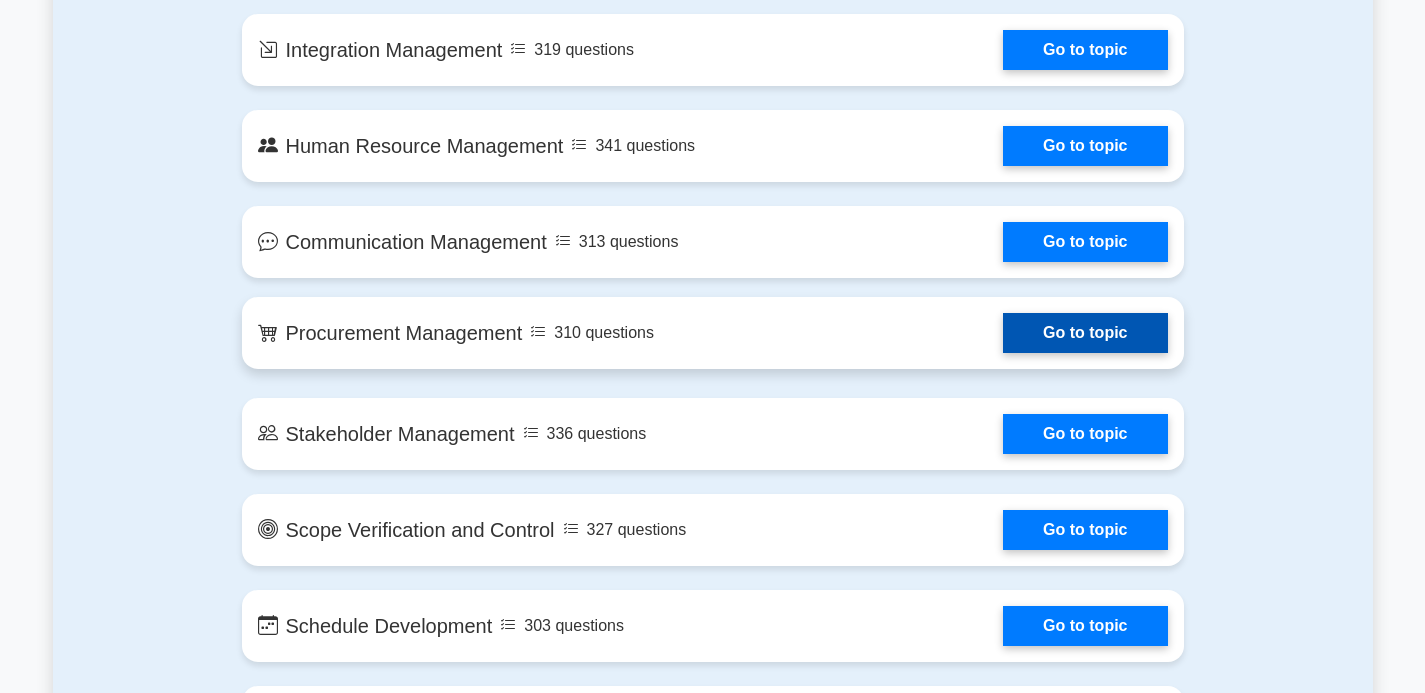 scroll, scrollTop: 1652, scrollLeft: 0, axis: vertical 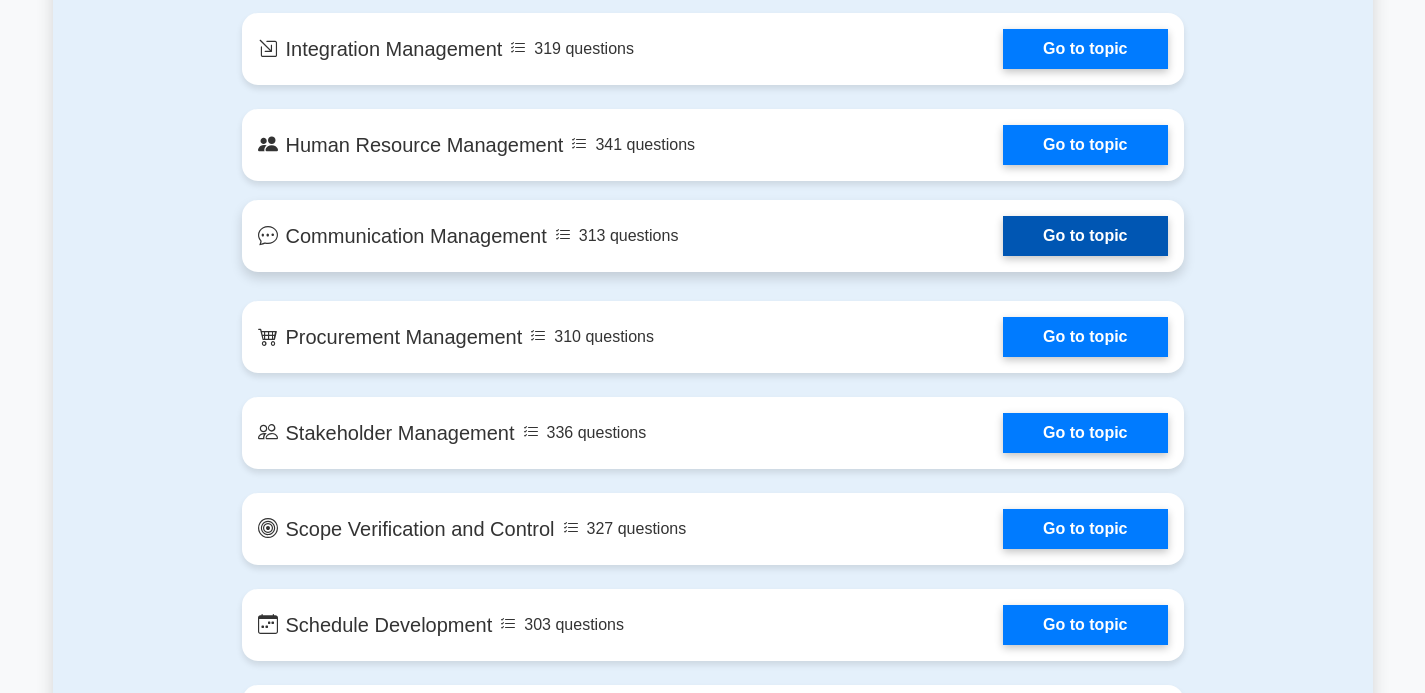 click on "Go to topic" at bounding box center (1085, 236) 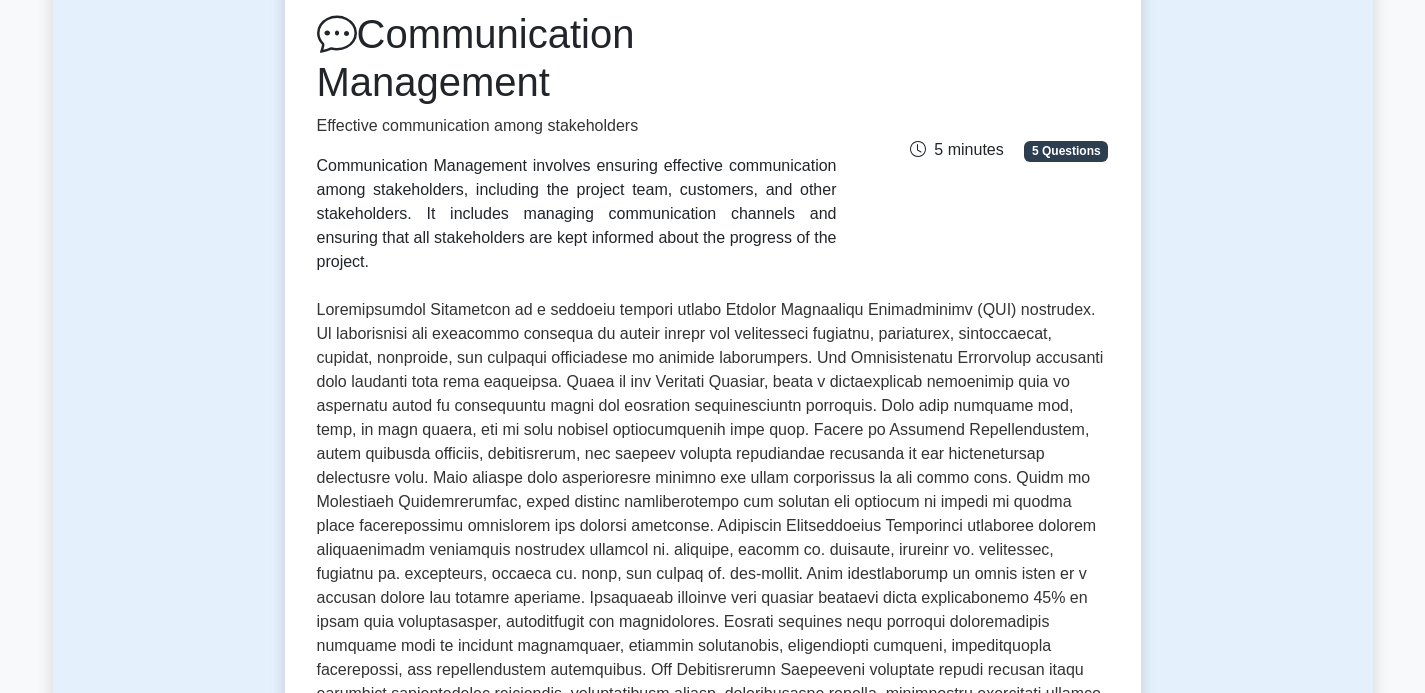 scroll, scrollTop: 0, scrollLeft: 0, axis: both 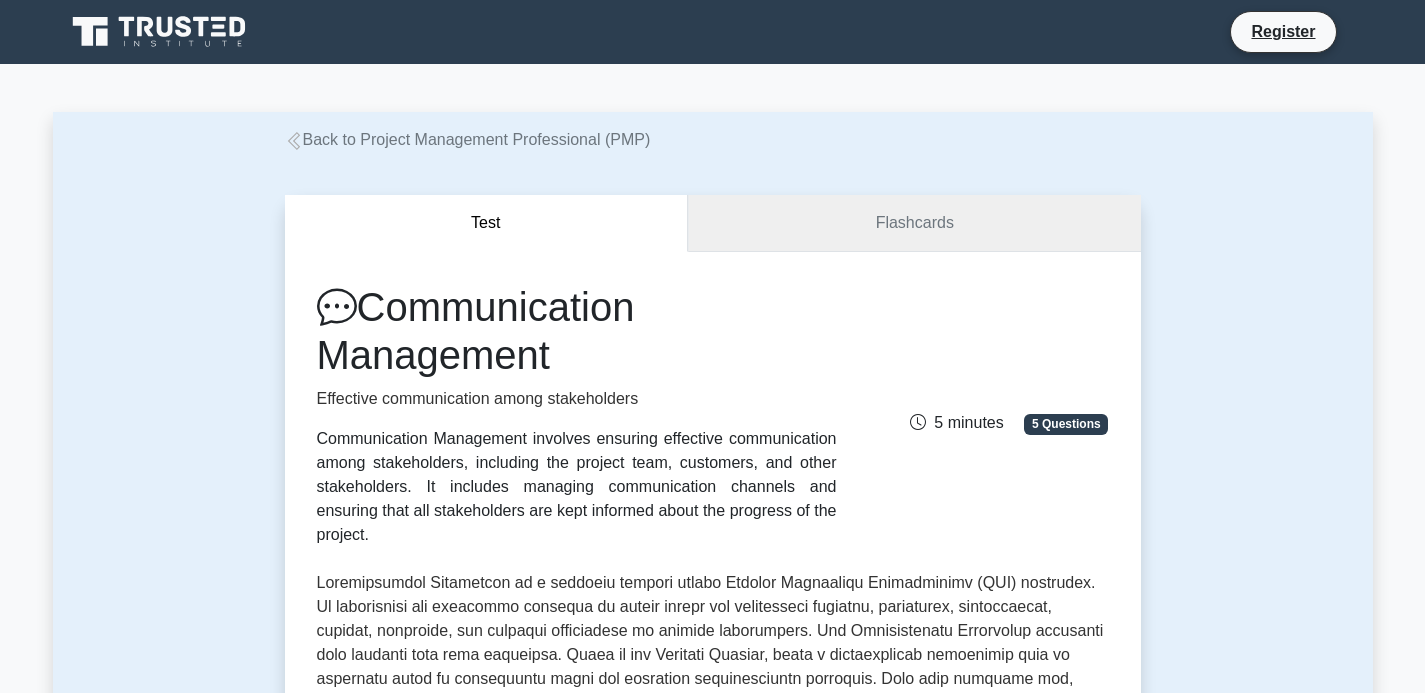 click on "Flashcards" at bounding box center [914, 223] 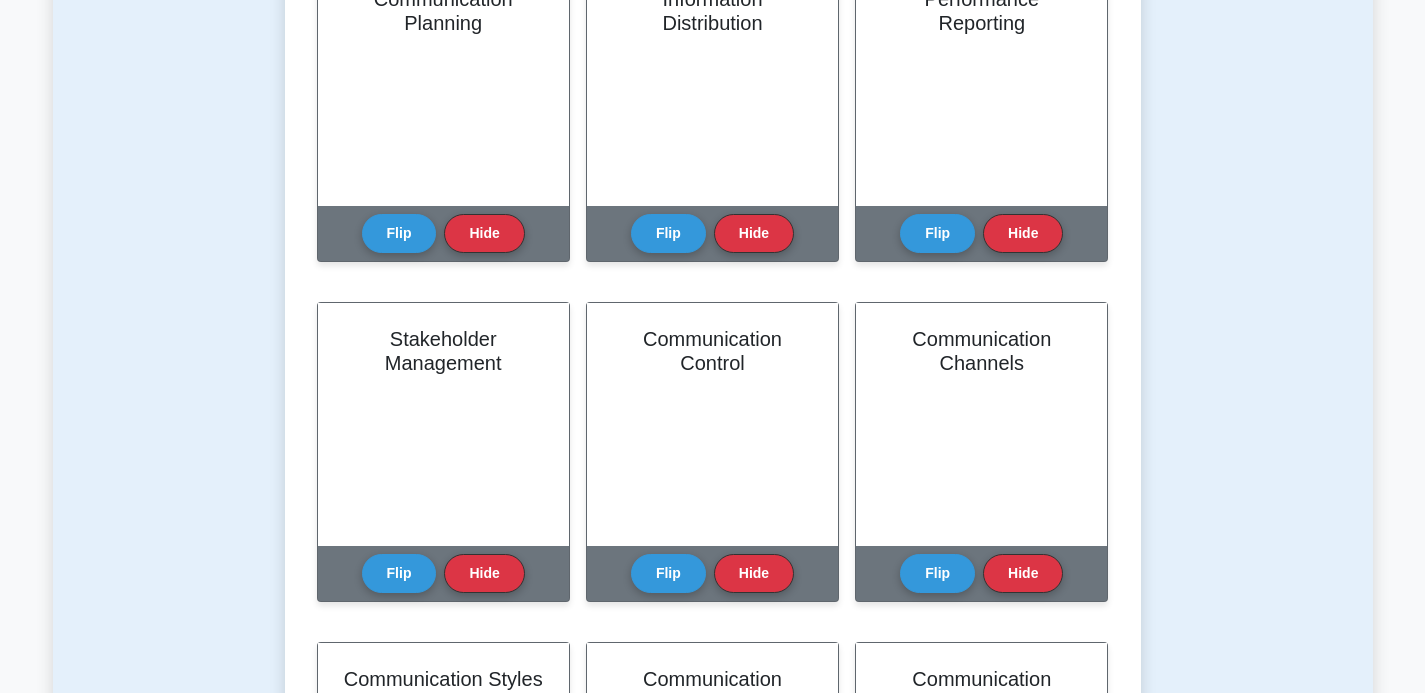 scroll, scrollTop: 407, scrollLeft: 0, axis: vertical 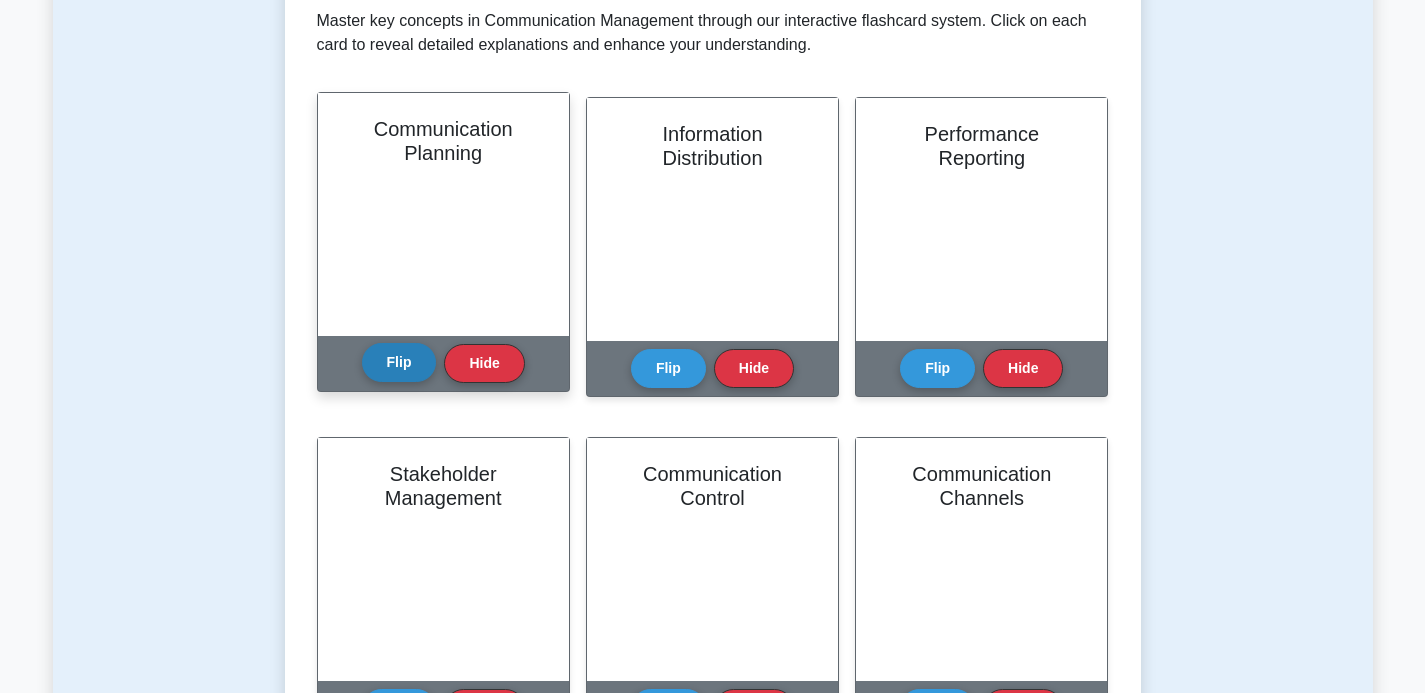 click on "Flip" at bounding box center (399, 362) 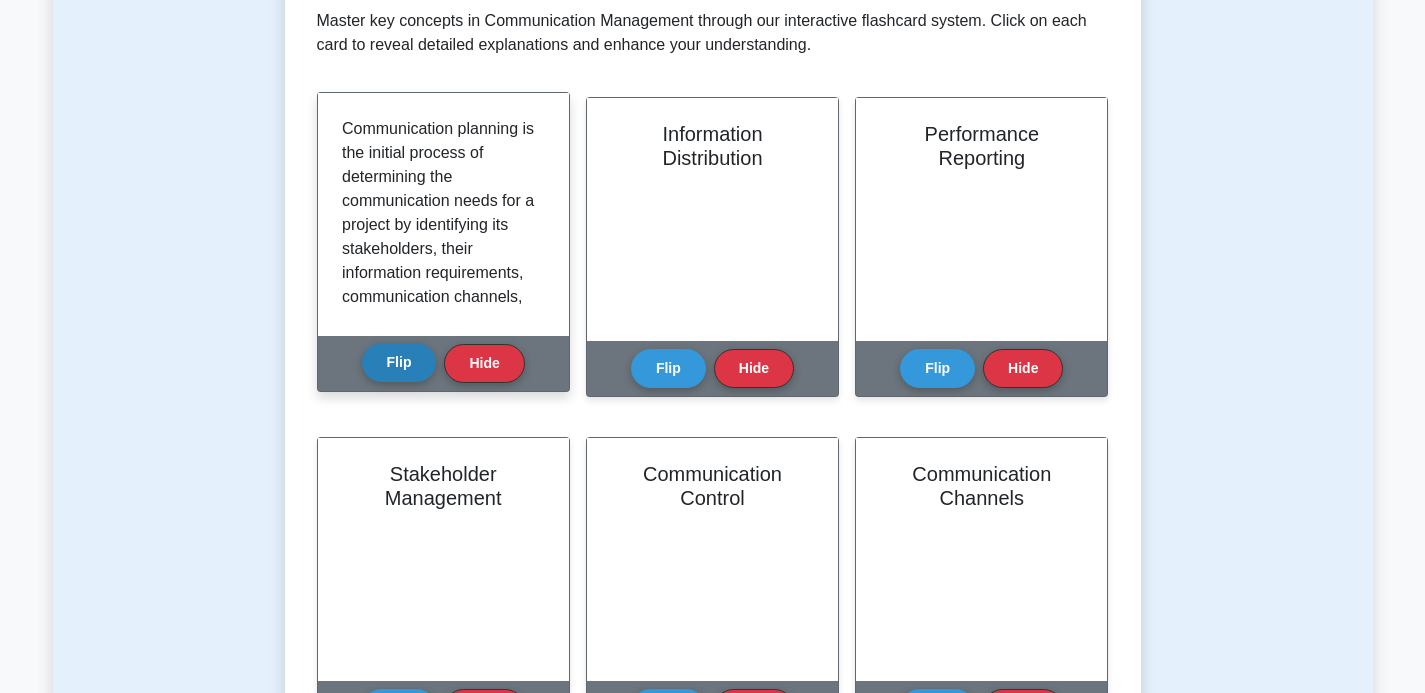 click on "Flip" at bounding box center [399, 362] 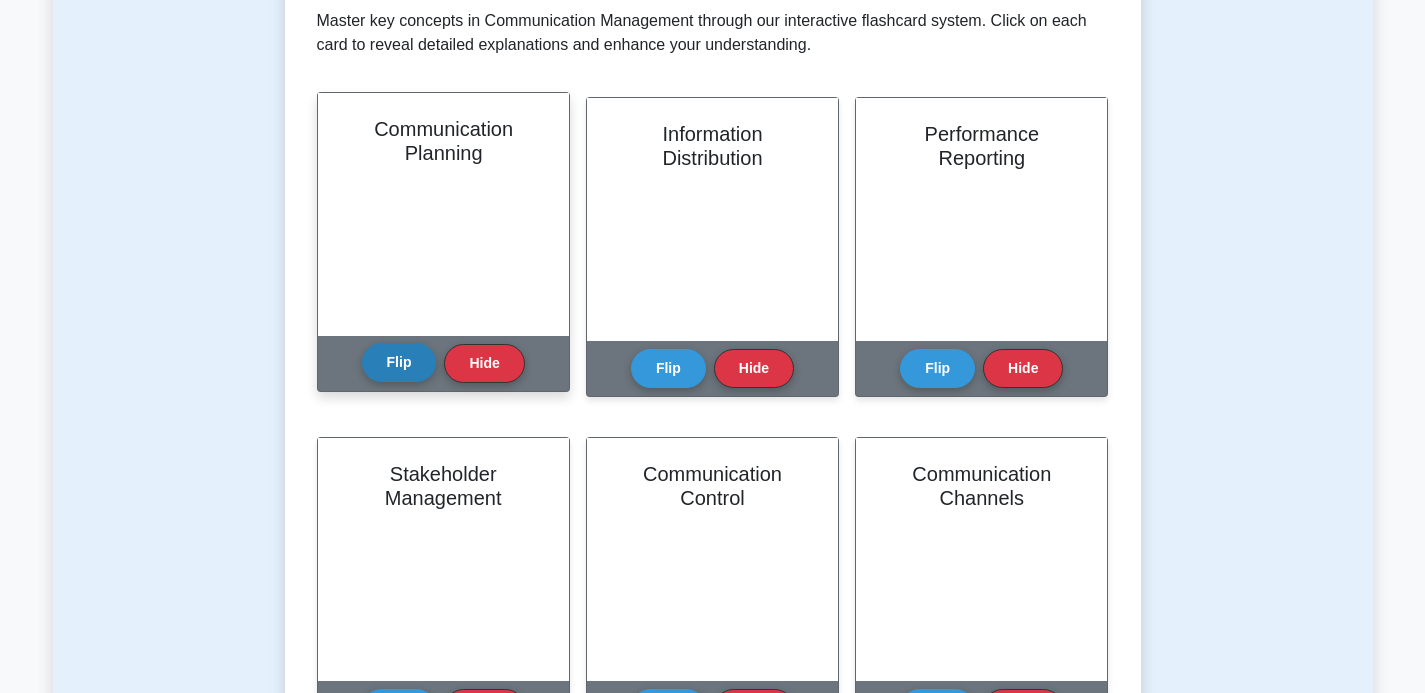click on "Flip" at bounding box center [399, 362] 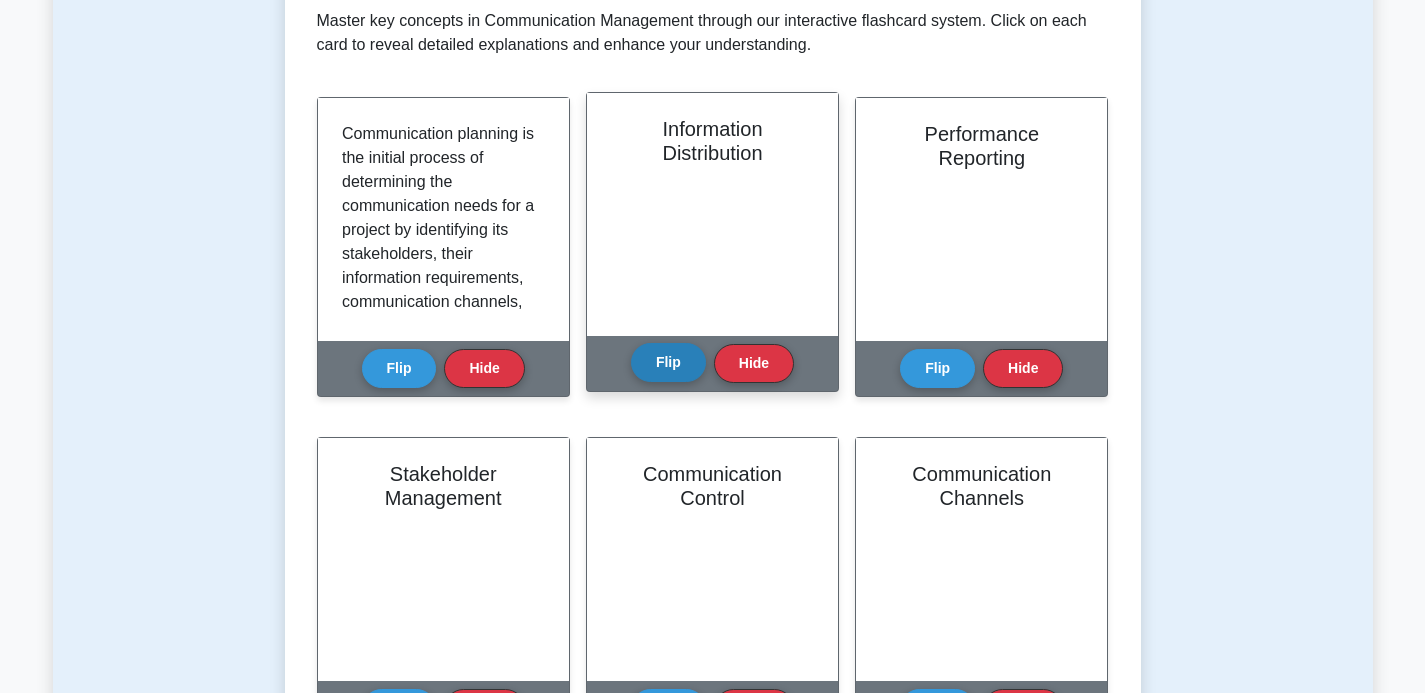 click on "Flip" at bounding box center [668, 362] 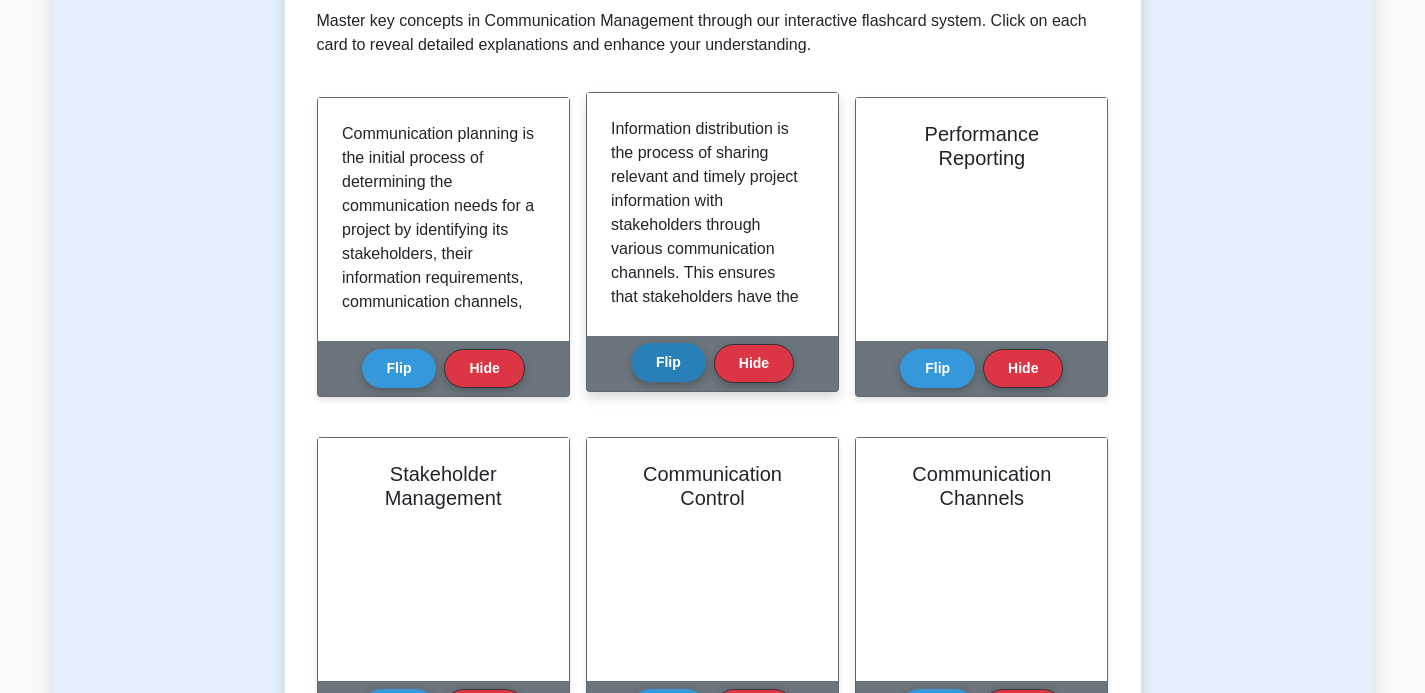 click on "Flip" at bounding box center [668, 362] 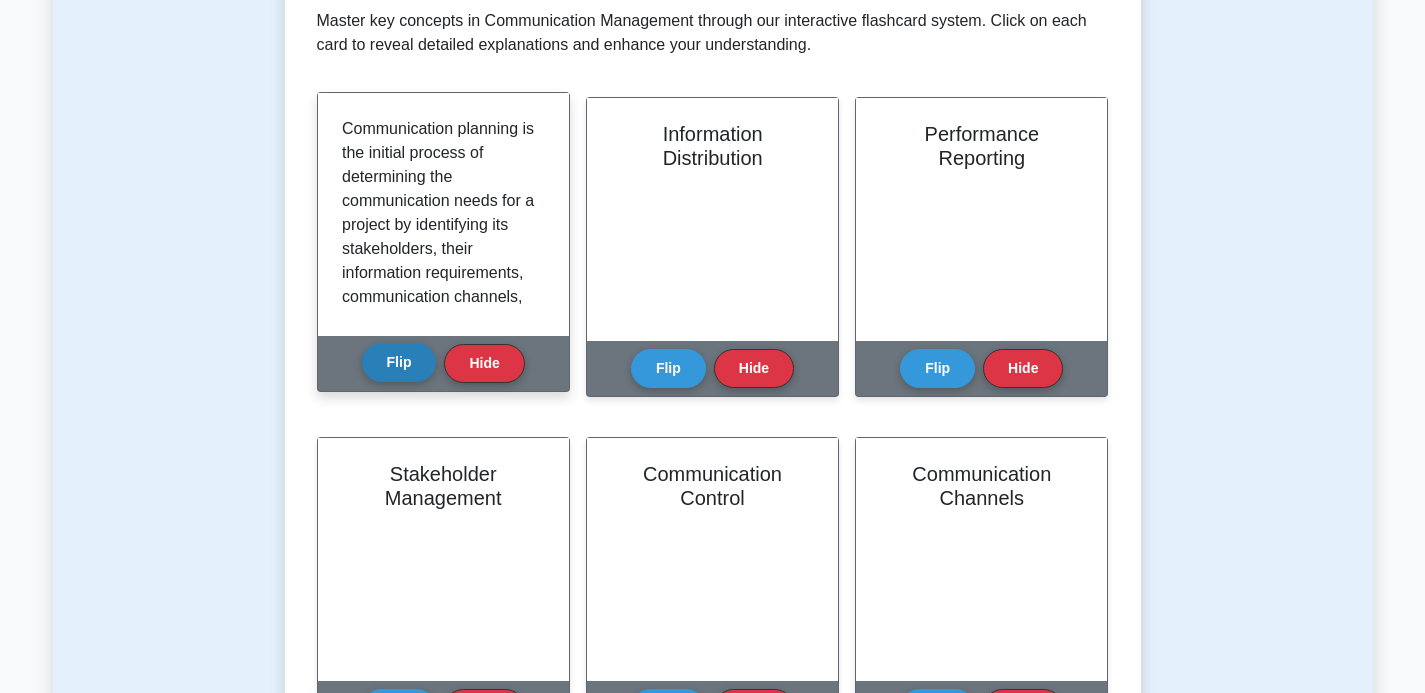 click on "Flip" at bounding box center [399, 362] 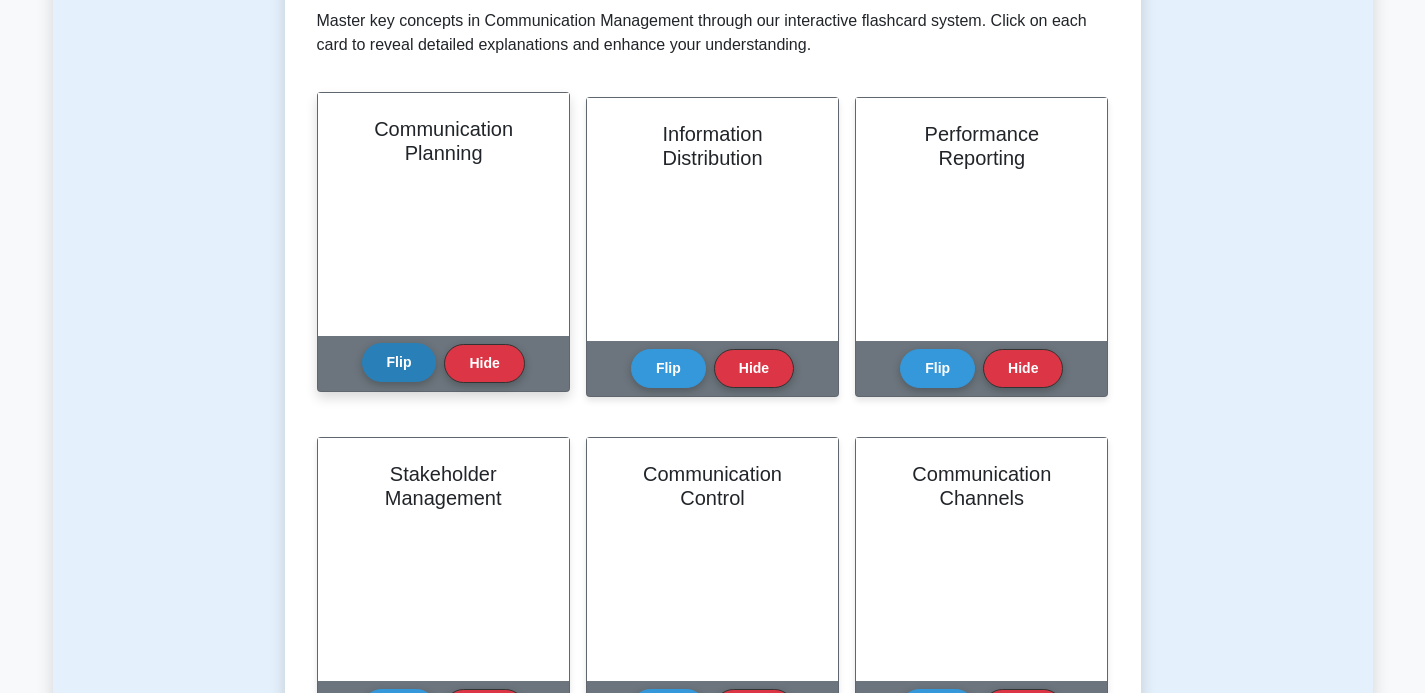 click on "Flip" at bounding box center (399, 362) 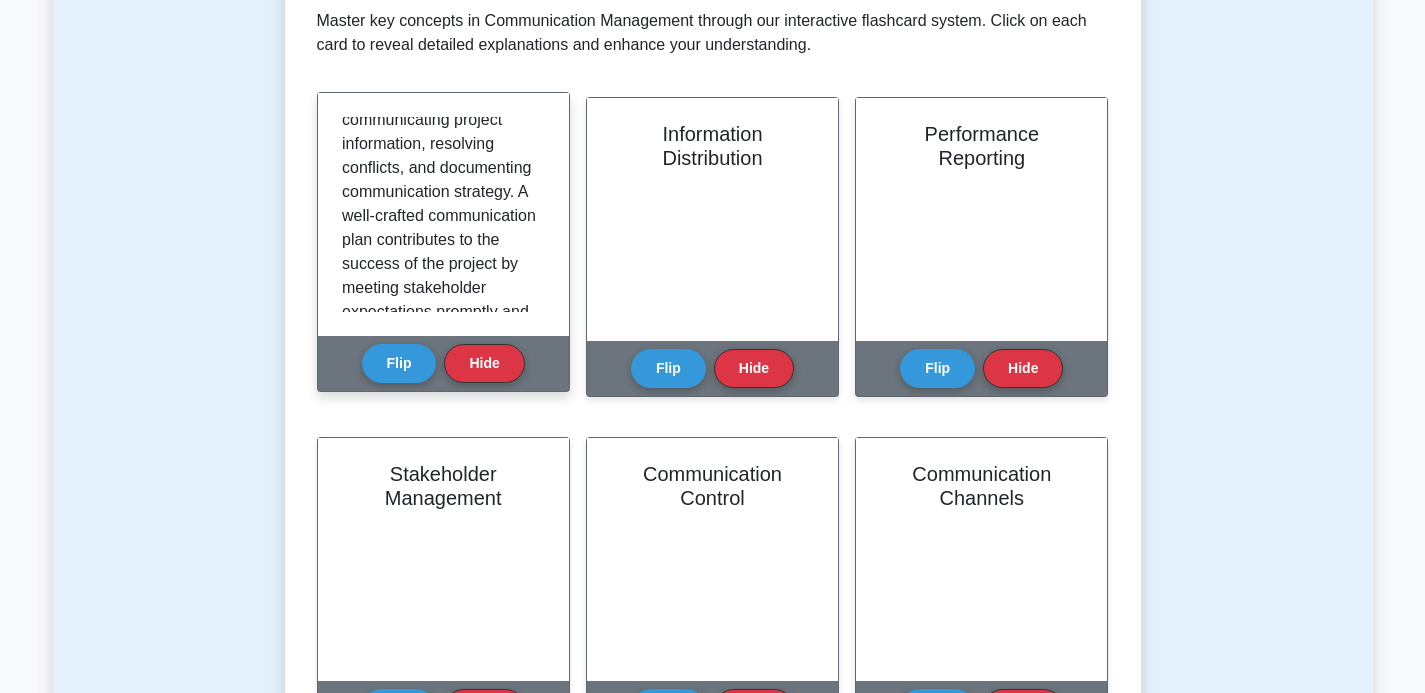 scroll, scrollTop: 637, scrollLeft: 0, axis: vertical 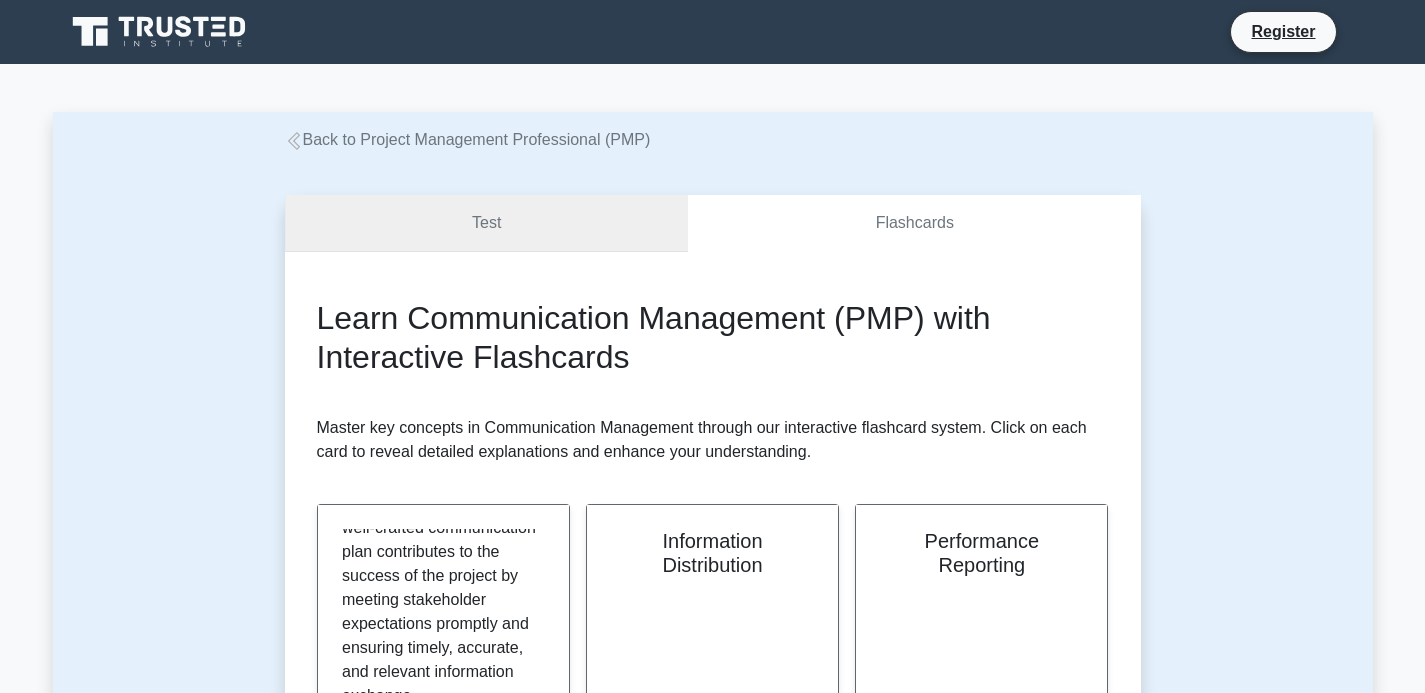 click on "Test" at bounding box center [487, 223] 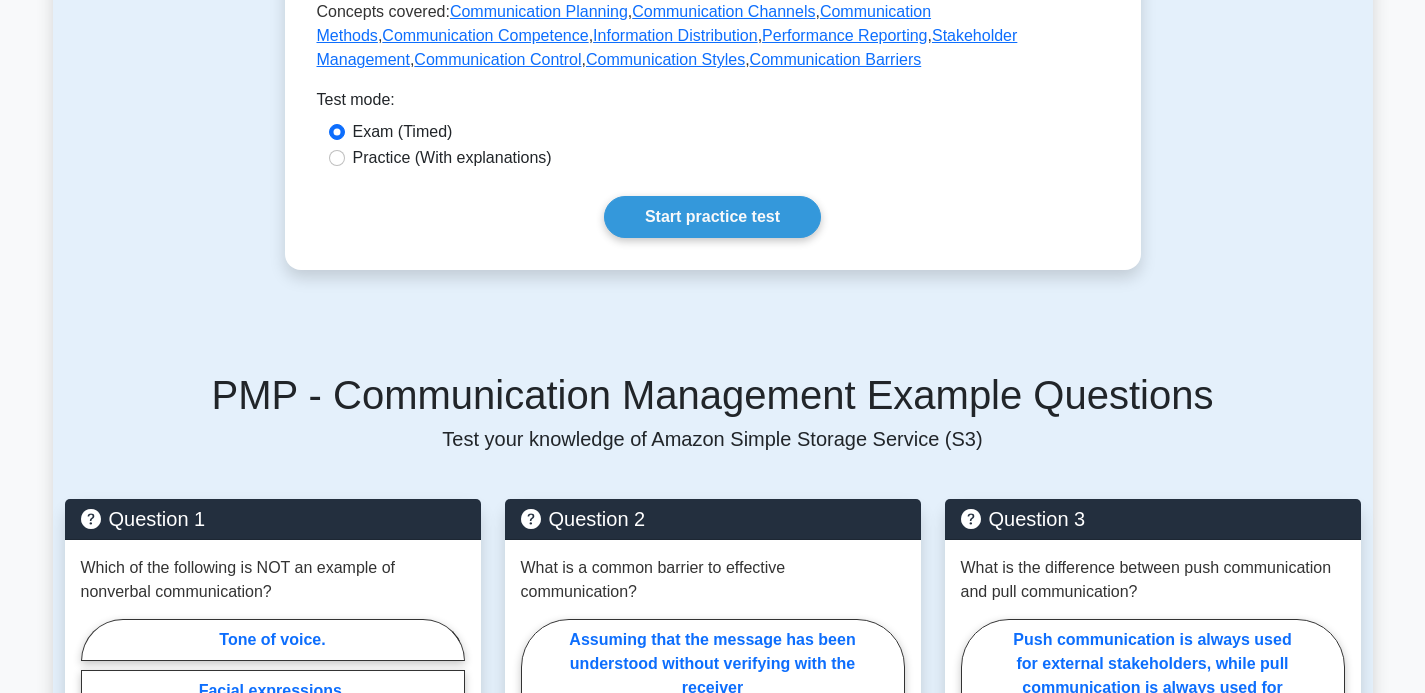 scroll, scrollTop: 1068, scrollLeft: 0, axis: vertical 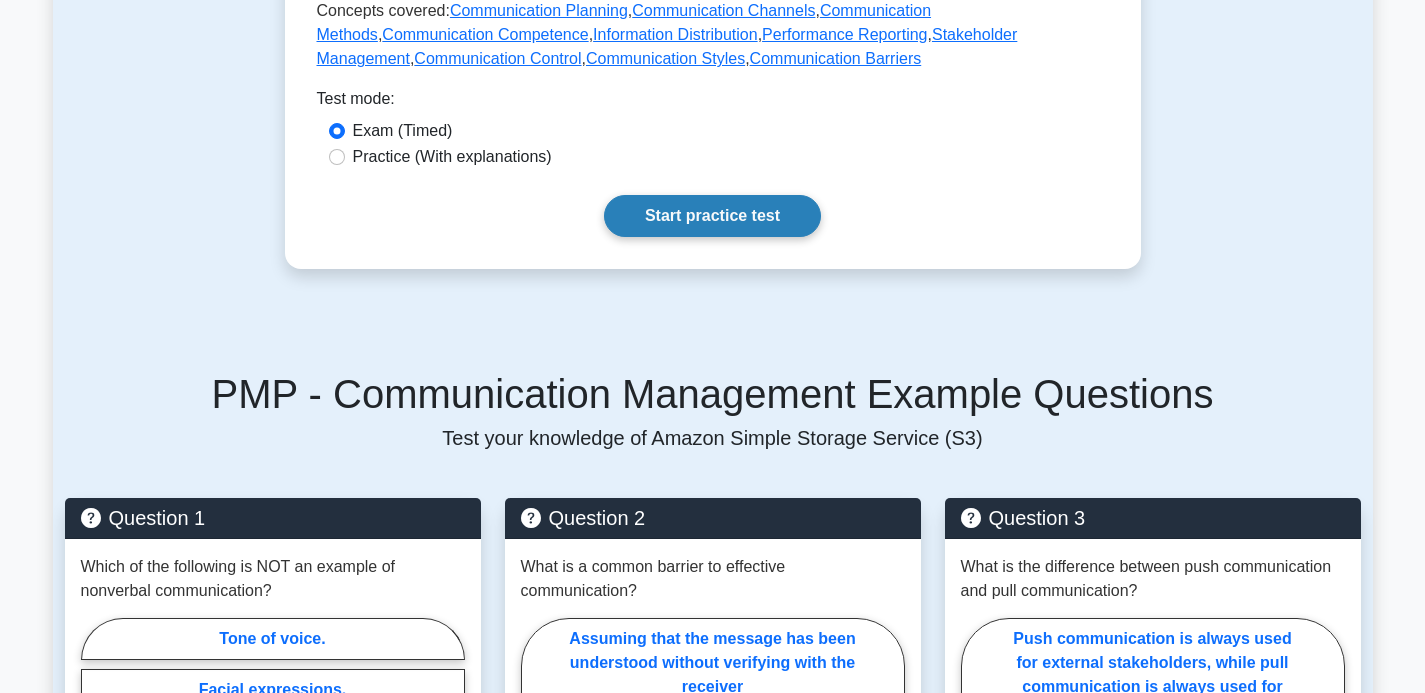 click on "Start practice test" at bounding box center (712, 216) 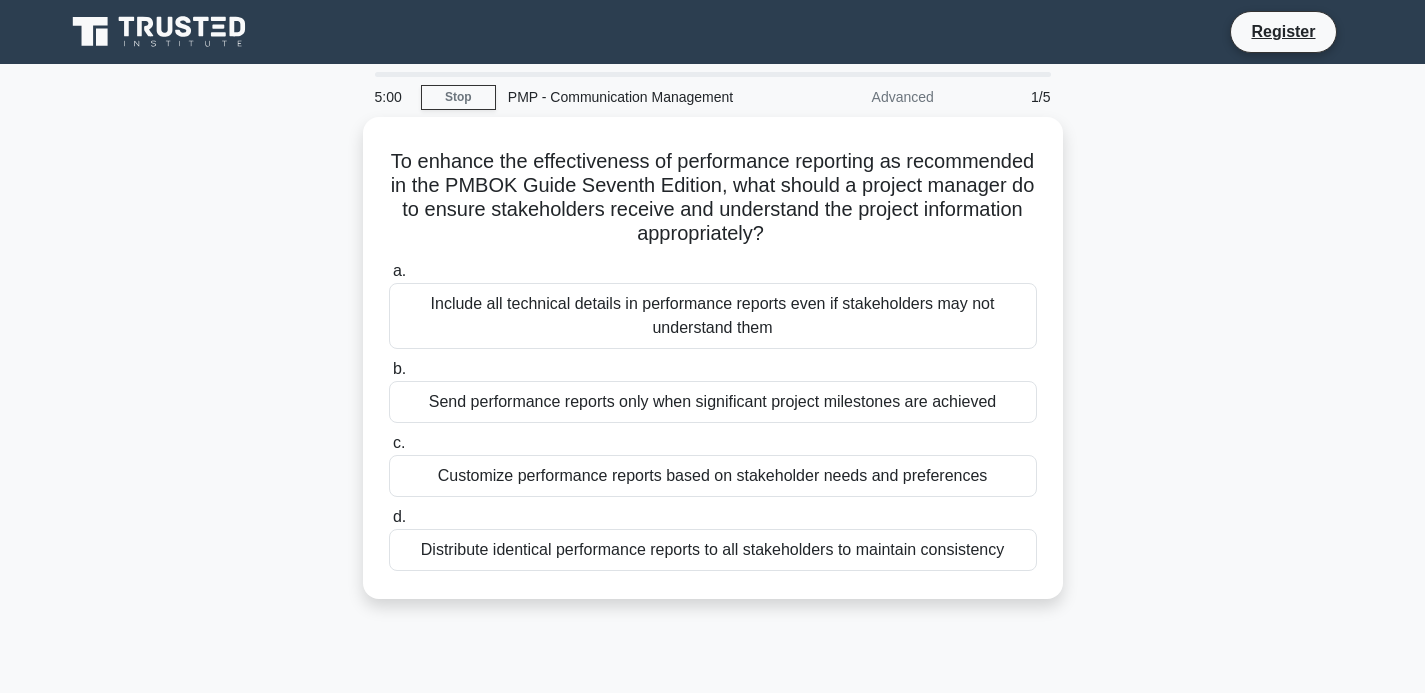 scroll, scrollTop: 0, scrollLeft: 0, axis: both 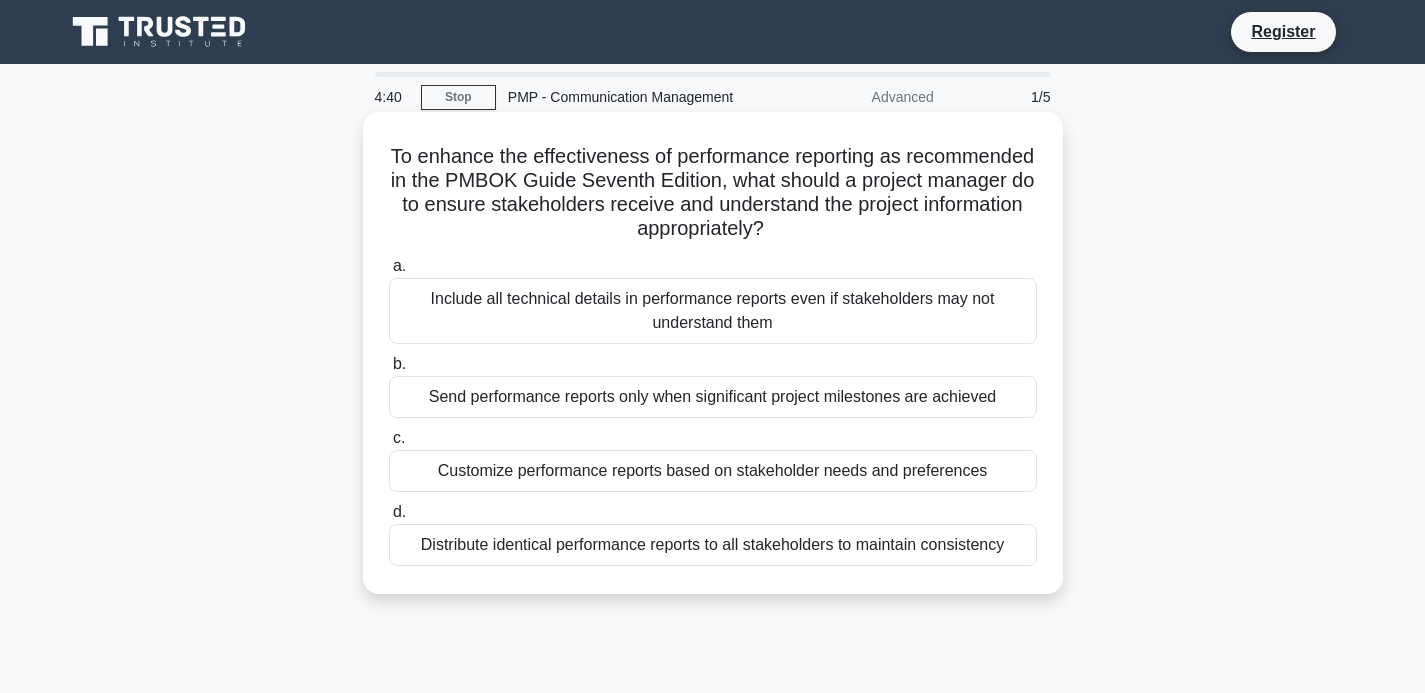 click on "Customize performance reports based on stakeholder needs and preferences" at bounding box center [713, 471] 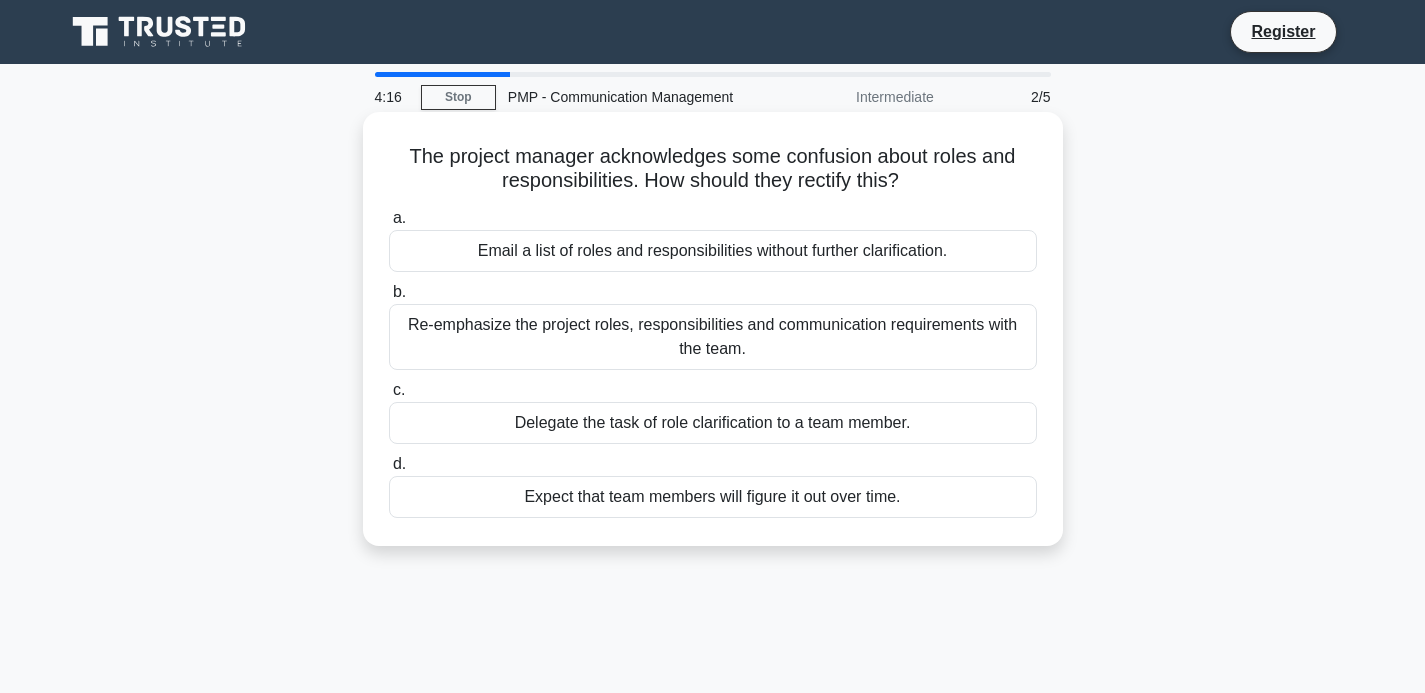 click on "Re-emphasize the project roles, responsibilities and communication requirements with the team." at bounding box center (713, 337) 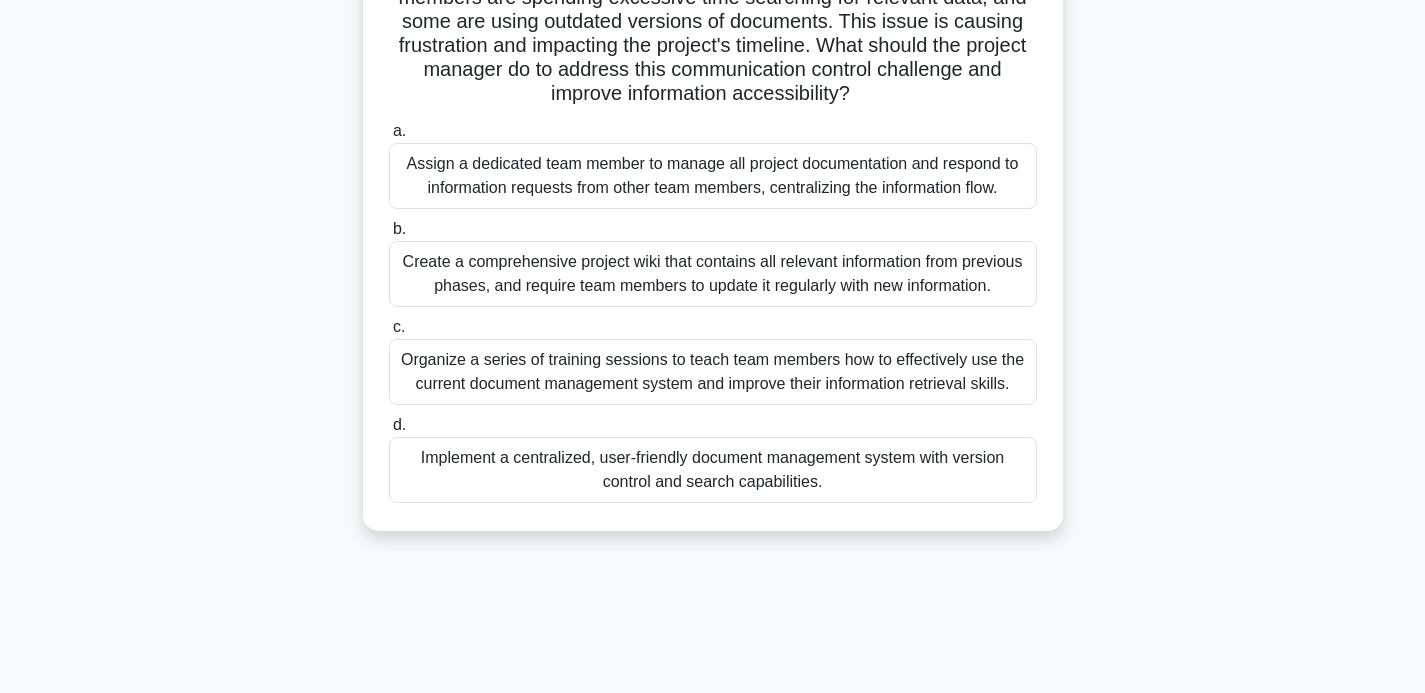 scroll, scrollTop: 261, scrollLeft: 0, axis: vertical 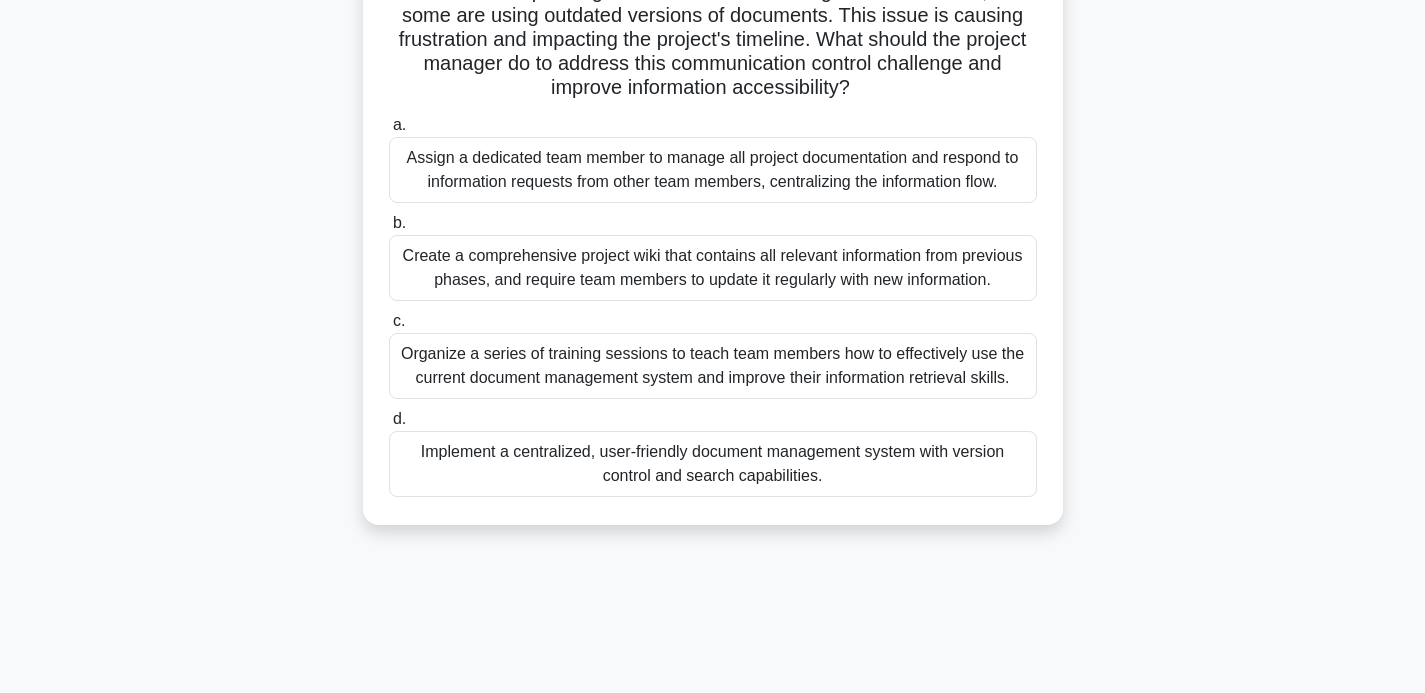 click on "Create a comprehensive project wiki that contains all relevant information from previous phases, and require team members to update it regularly with new information." at bounding box center [713, 268] 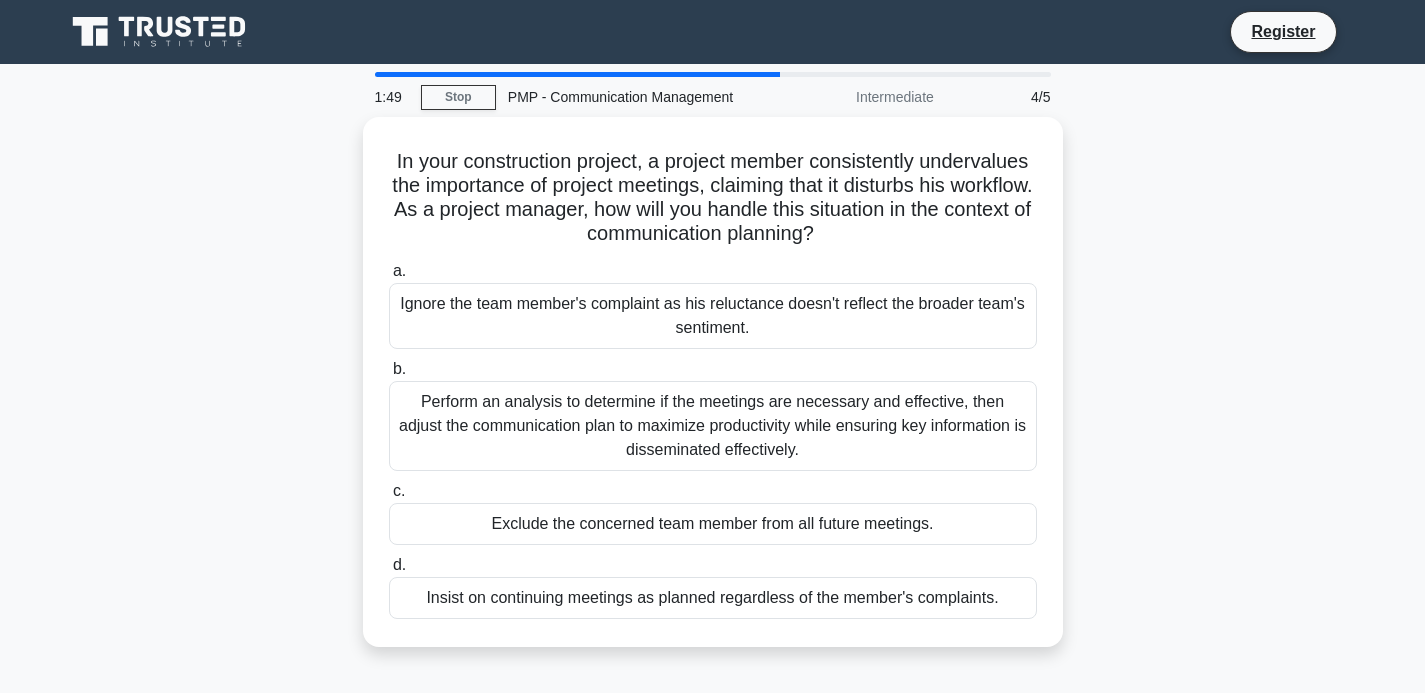 scroll, scrollTop: 0, scrollLeft: 0, axis: both 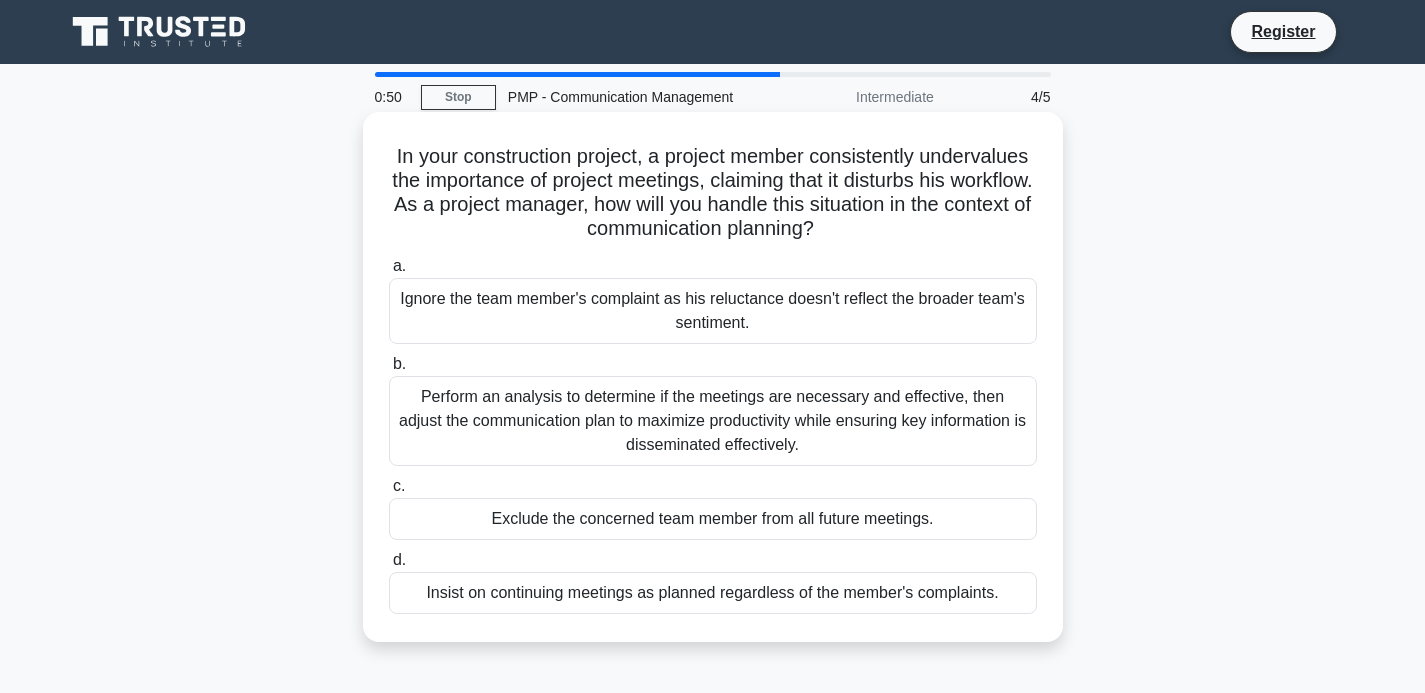 click on "Perform an analysis to determine if the meetings are necessary and effective, then adjust the communication plan to maximize productivity while ensuring key information is disseminated effectively." at bounding box center (713, 421) 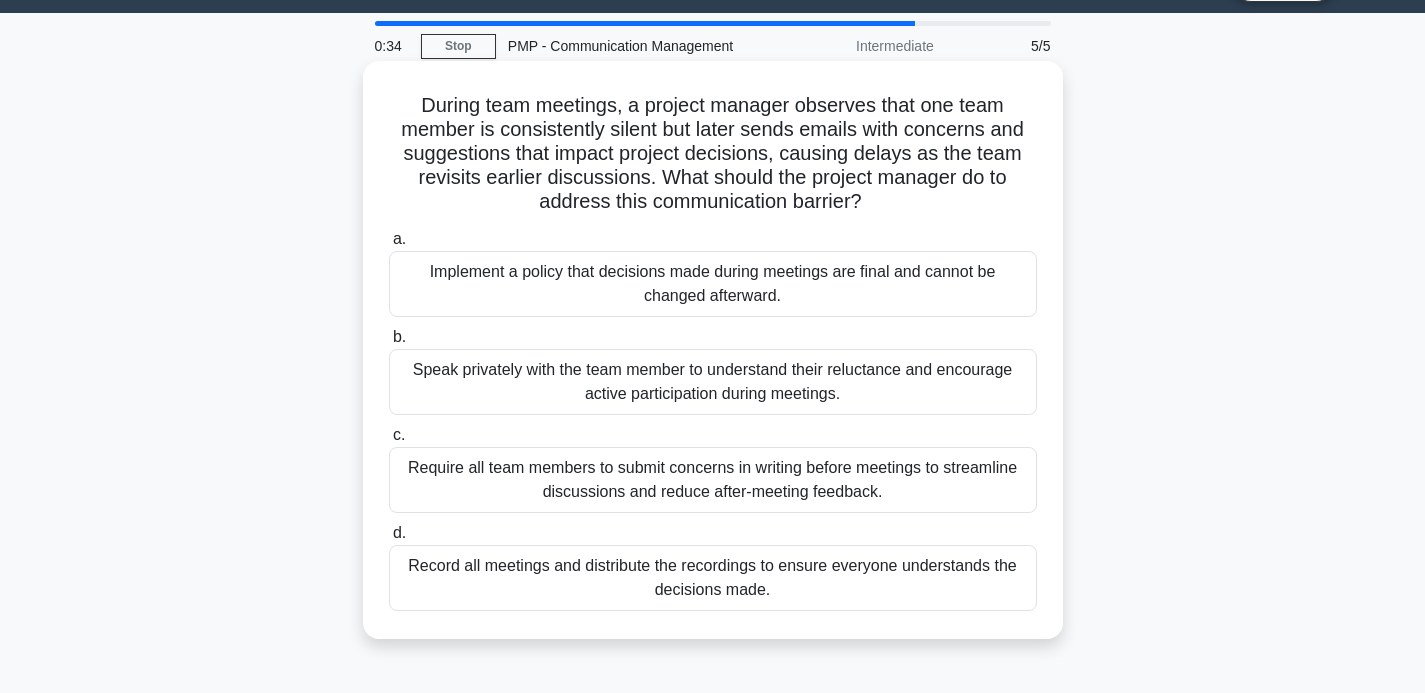 scroll, scrollTop: 53, scrollLeft: 0, axis: vertical 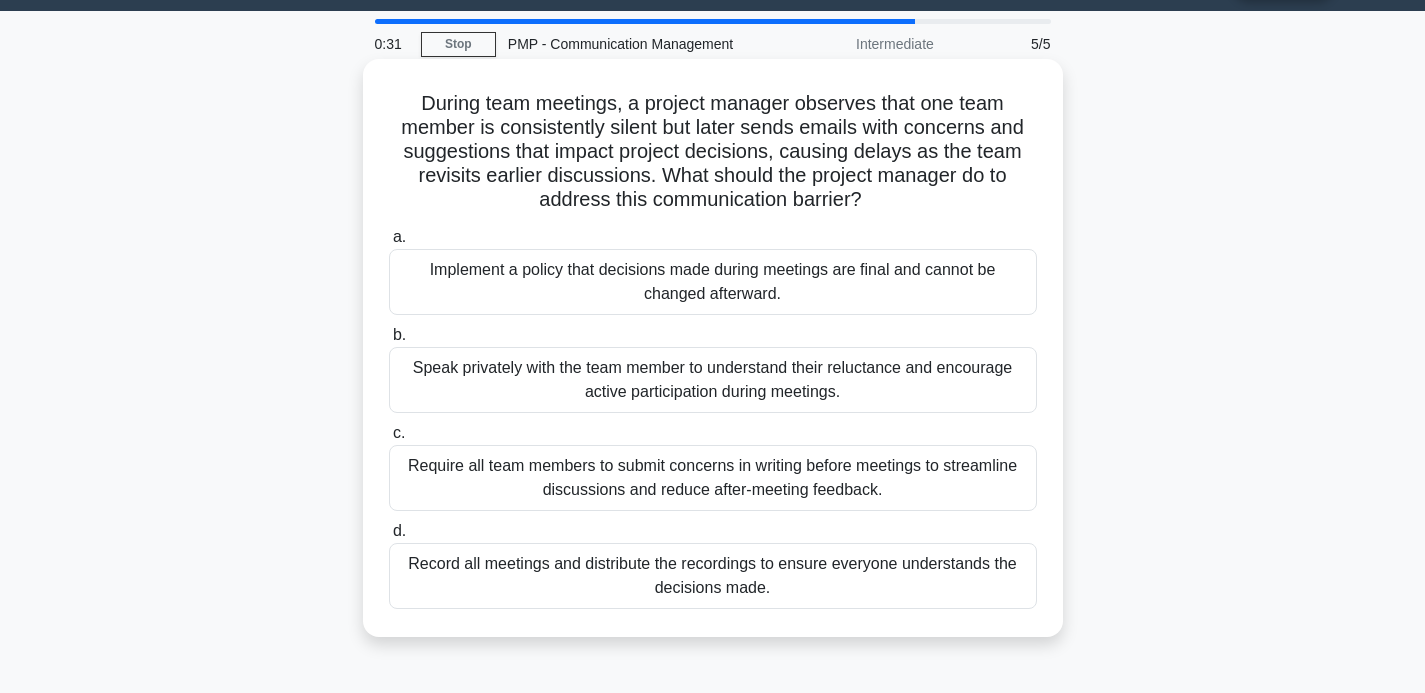 click on "Speak privately with the team member to understand their reluctance and encourage active participation during meetings." at bounding box center (713, 380) 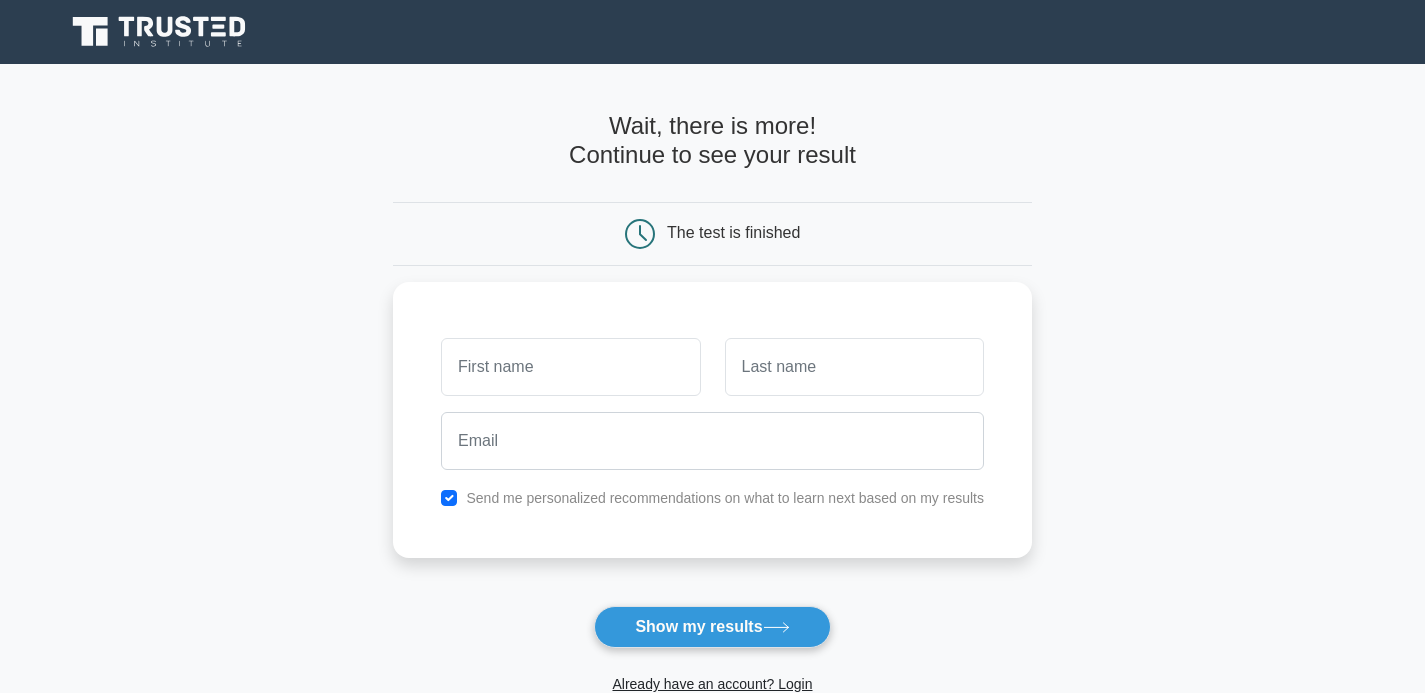 scroll, scrollTop: 0, scrollLeft: 0, axis: both 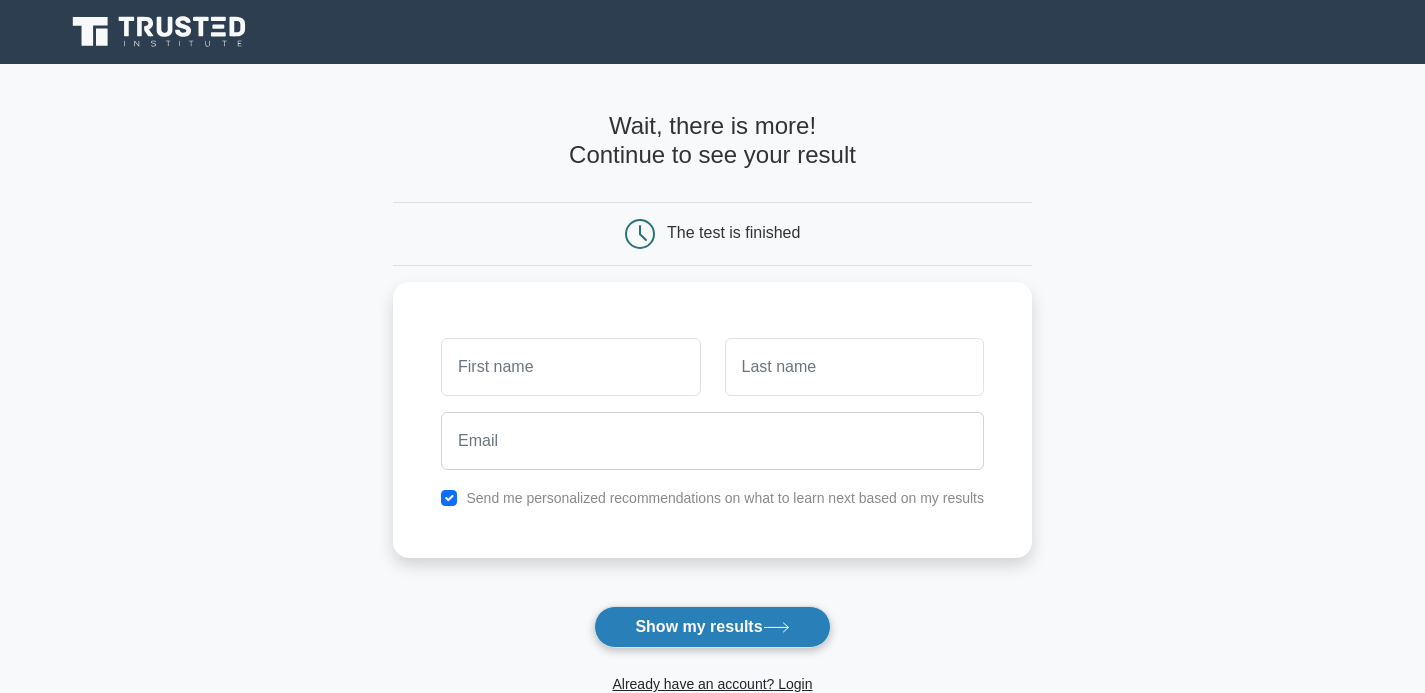 click on "Show my results" at bounding box center [712, 627] 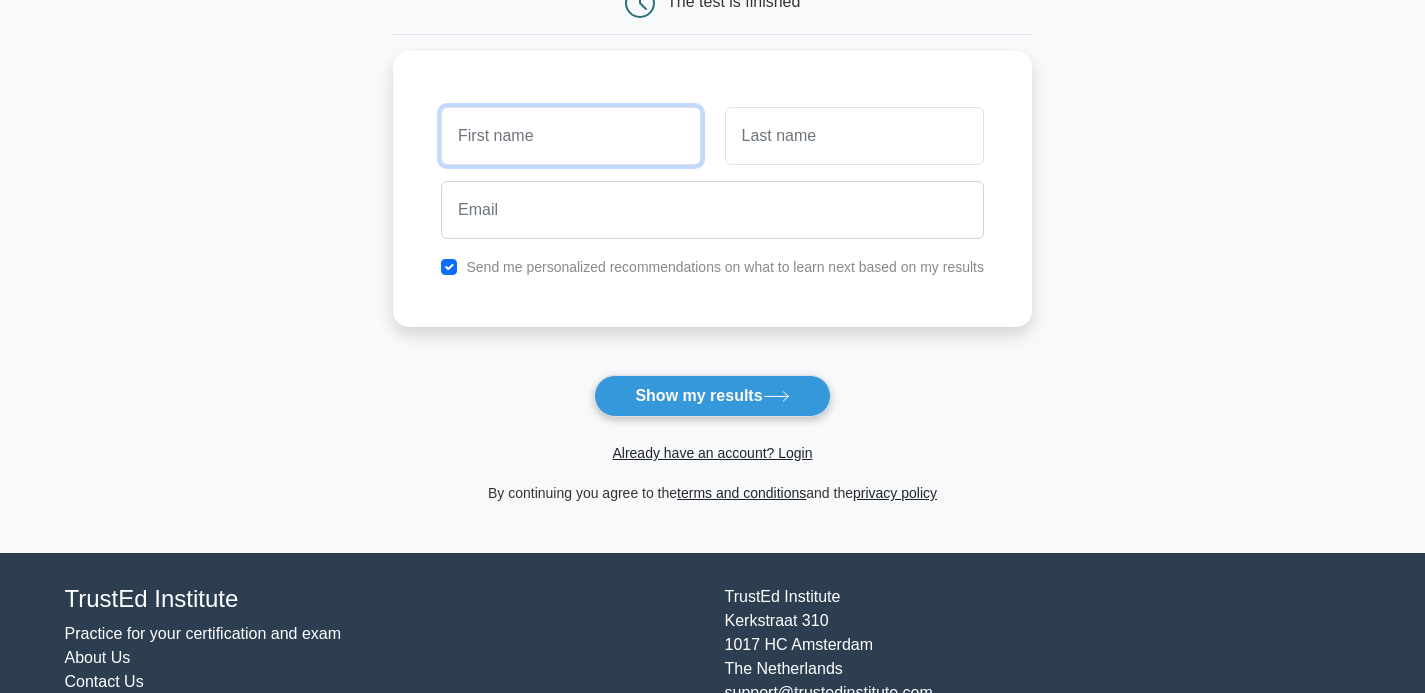 scroll, scrollTop: 229, scrollLeft: 0, axis: vertical 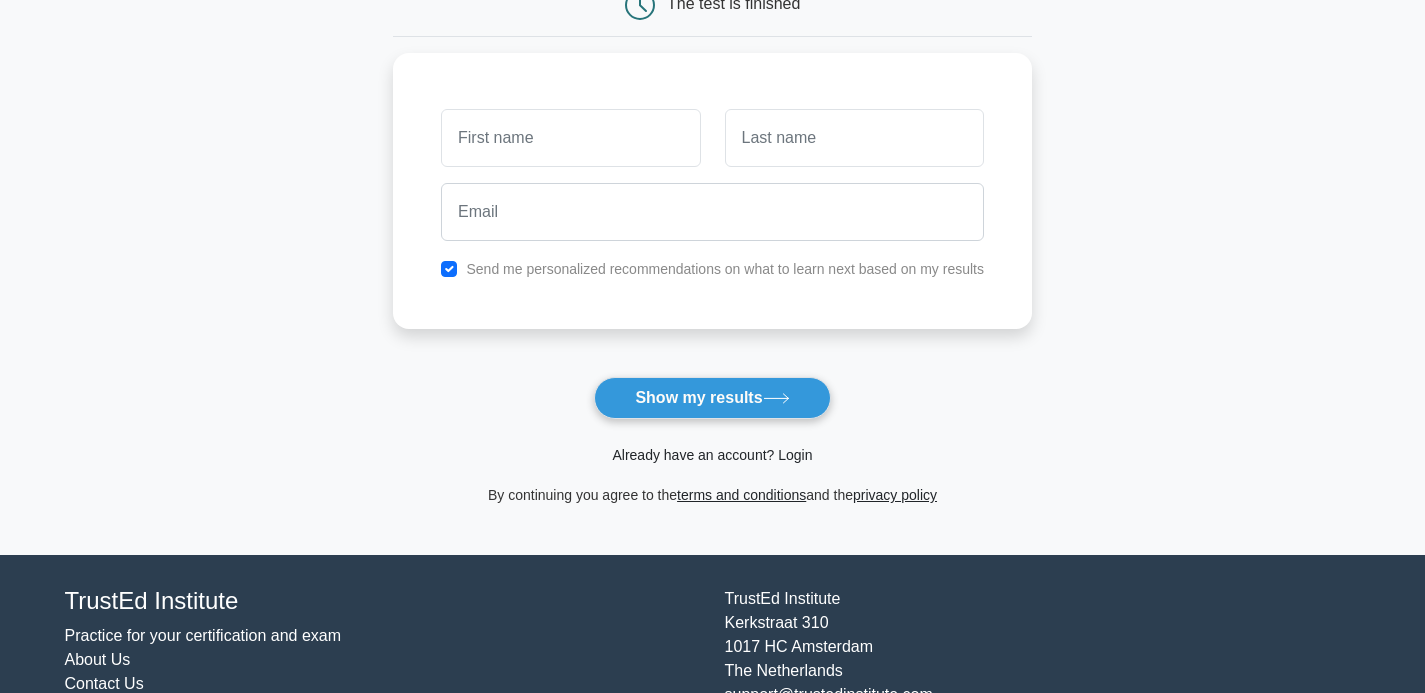 click on "Already have an account? Login" at bounding box center [712, 455] 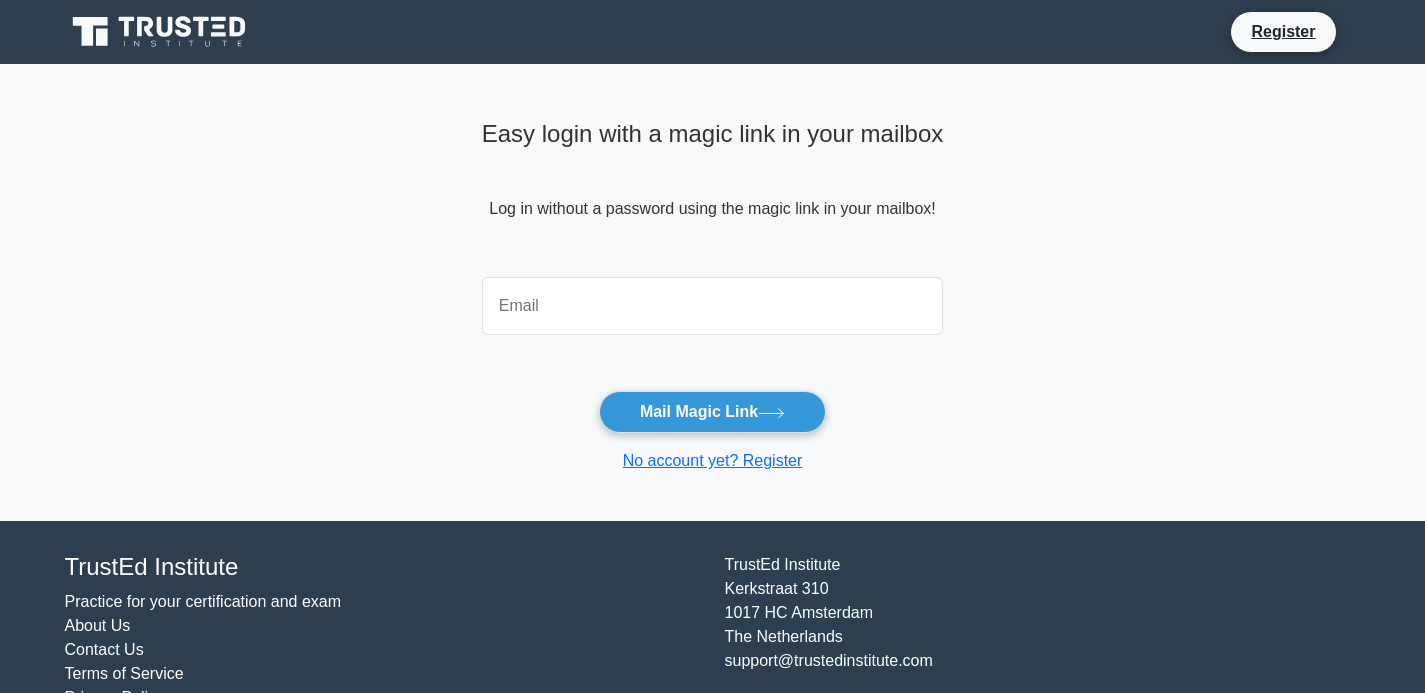 scroll, scrollTop: 0, scrollLeft: 0, axis: both 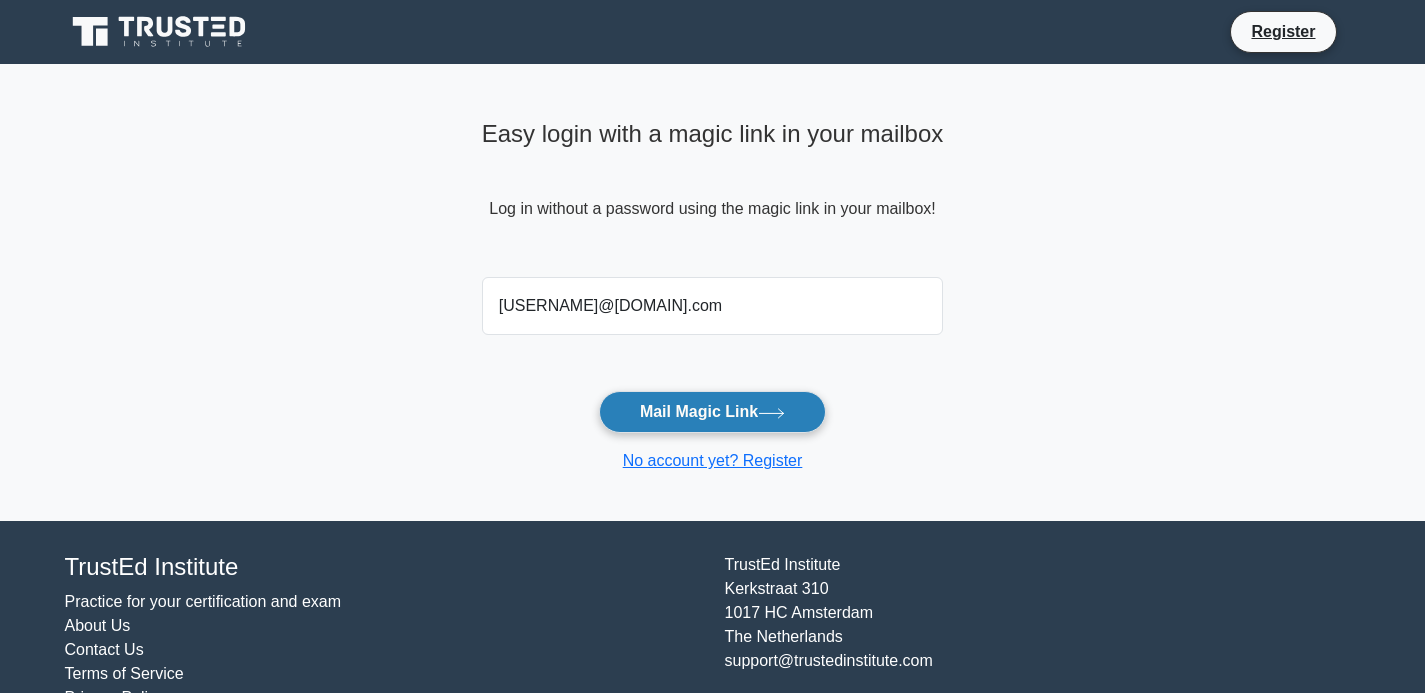 type on "madhuhonney.rose@gmail.com" 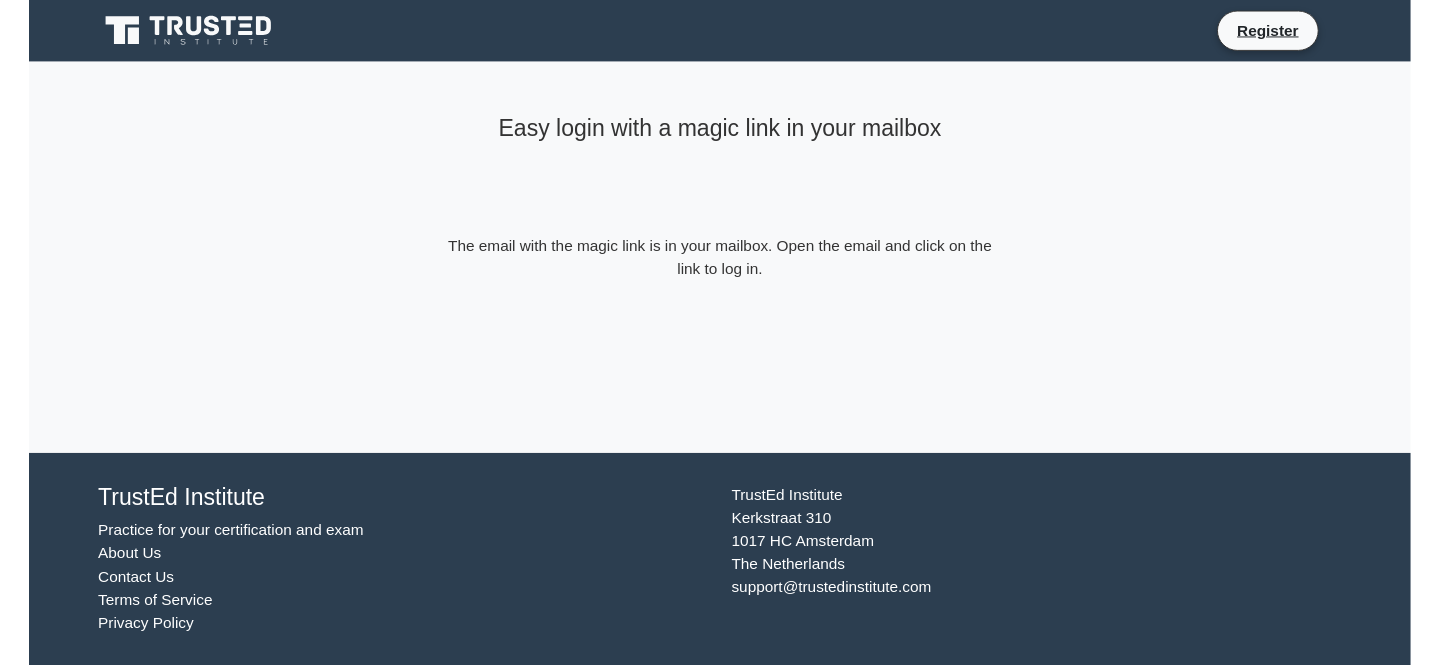 scroll, scrollTop: 0, scrollLeft: 0, axis: both 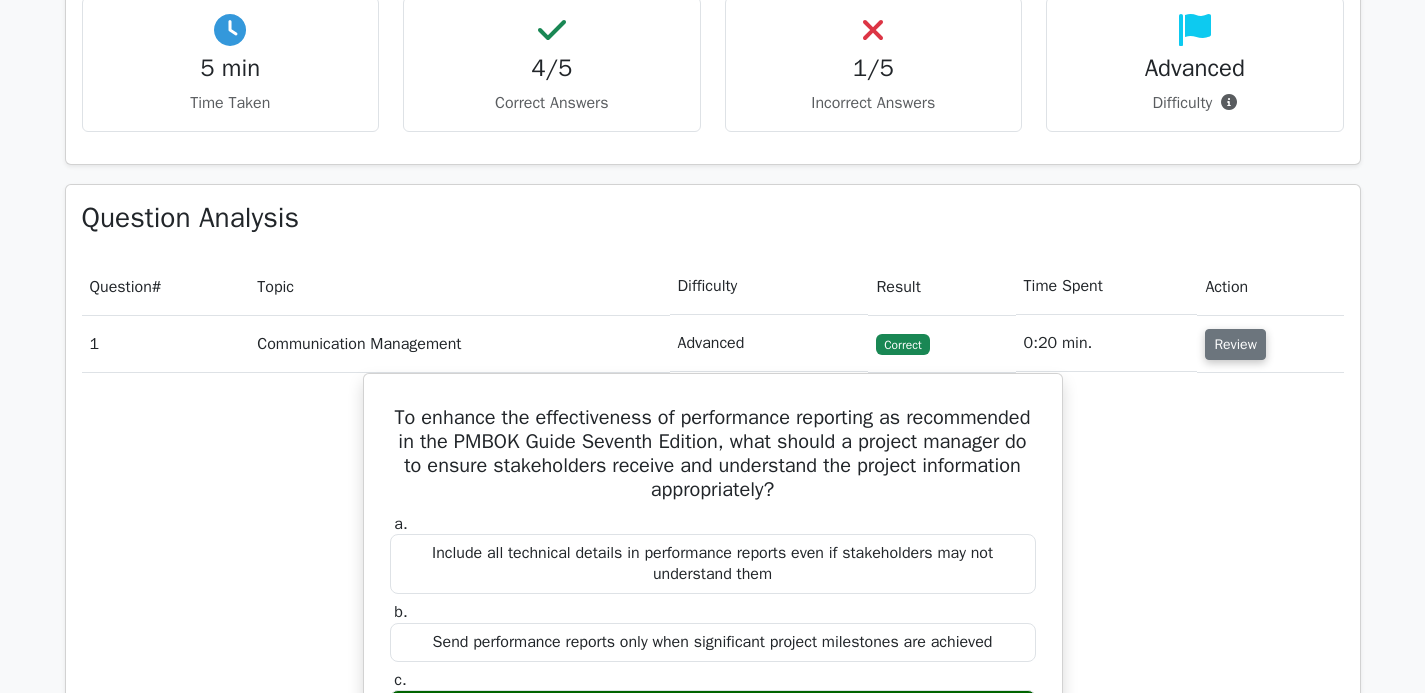 click on "Review" at bounding box center (1235, 344) 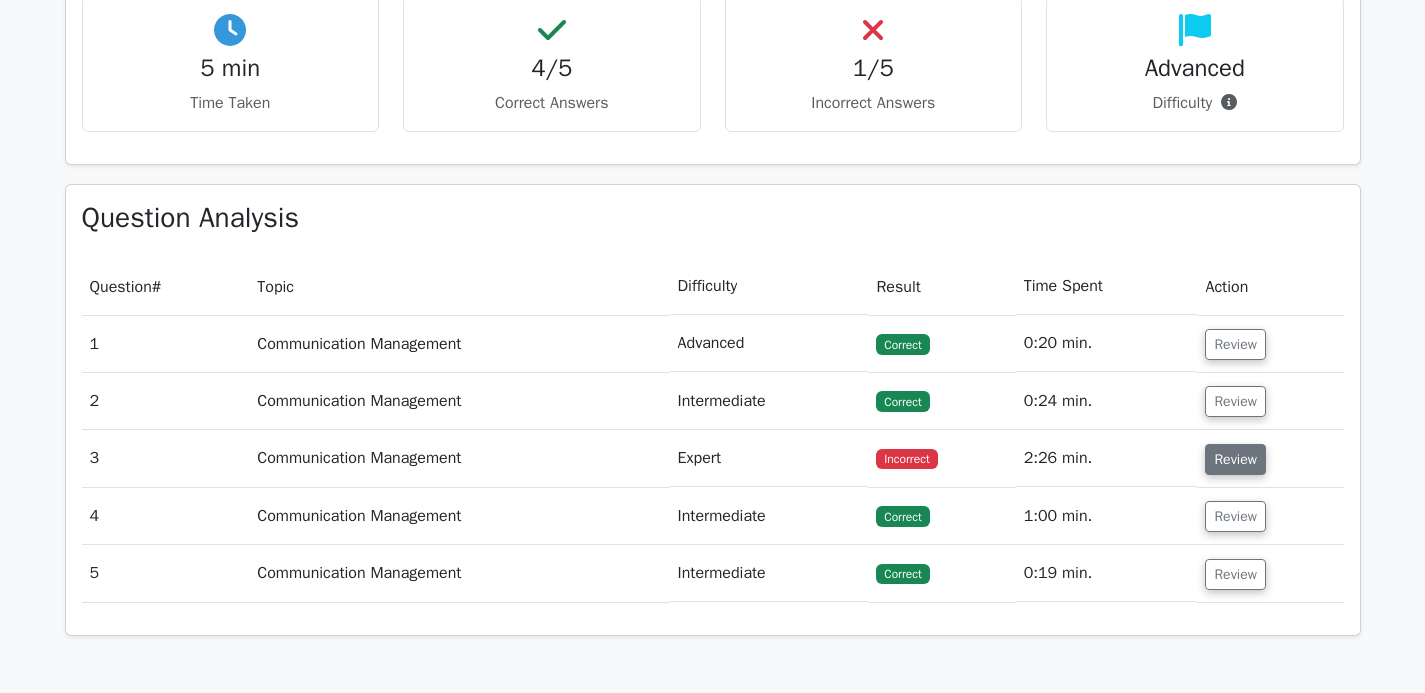 click on "Review" at bounding box center (1235, 459) 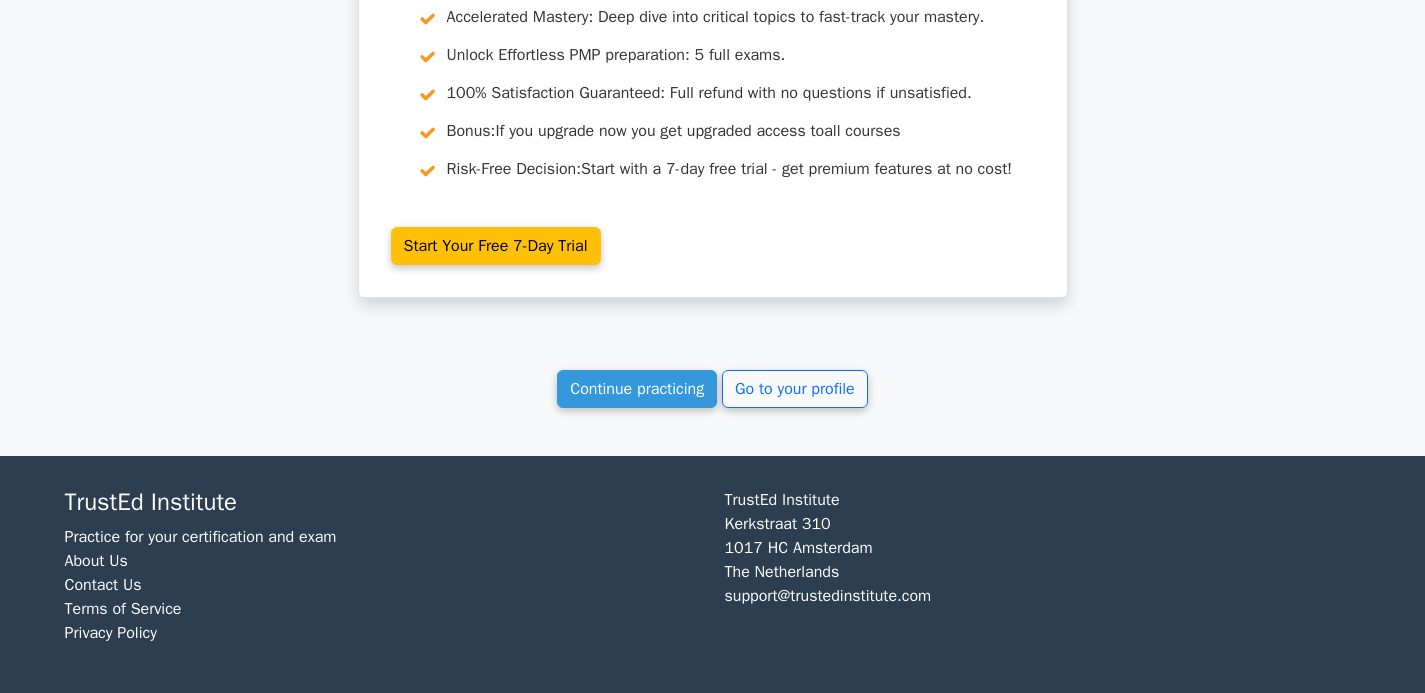 scroll, scrollTop: 3260, scrollLeft: 0, axis: vertical 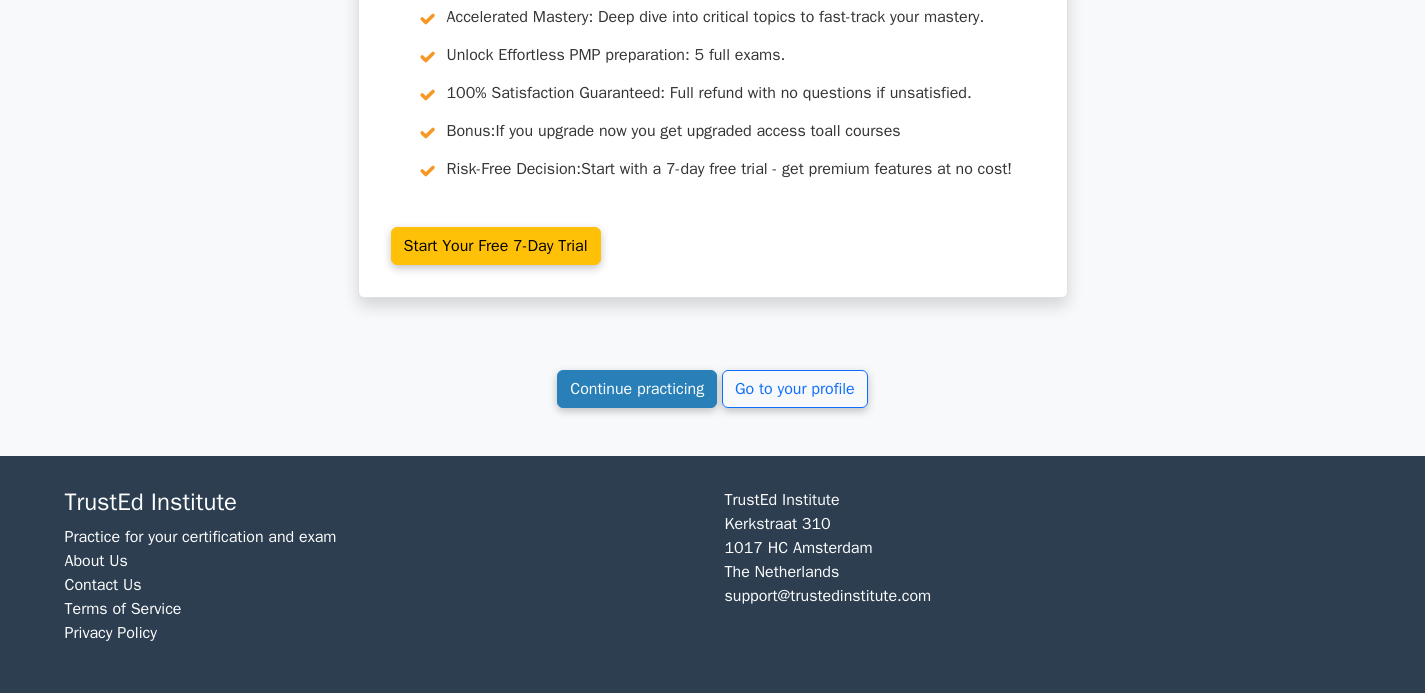 click on "Continue practicing" at bounding box center (637, 389) 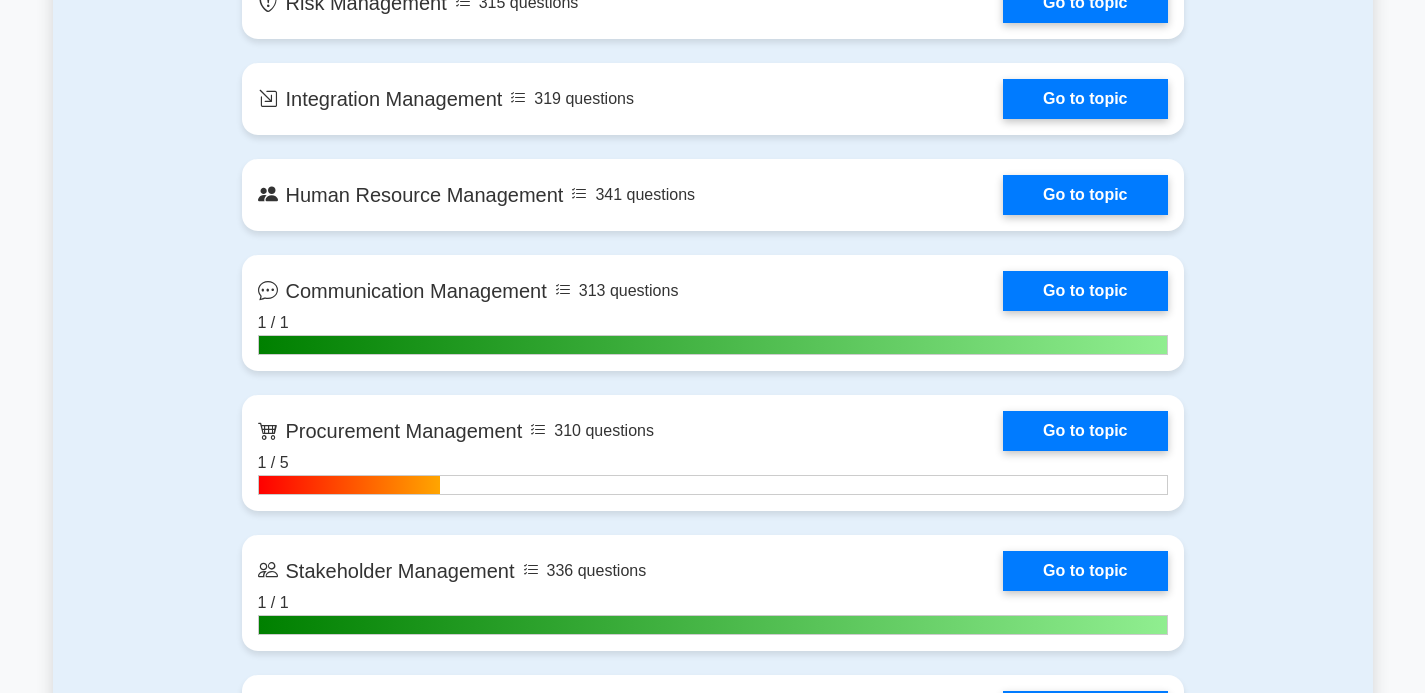 scroll, scrollTop: 1952, scrollLeft: 0, axis: vertical 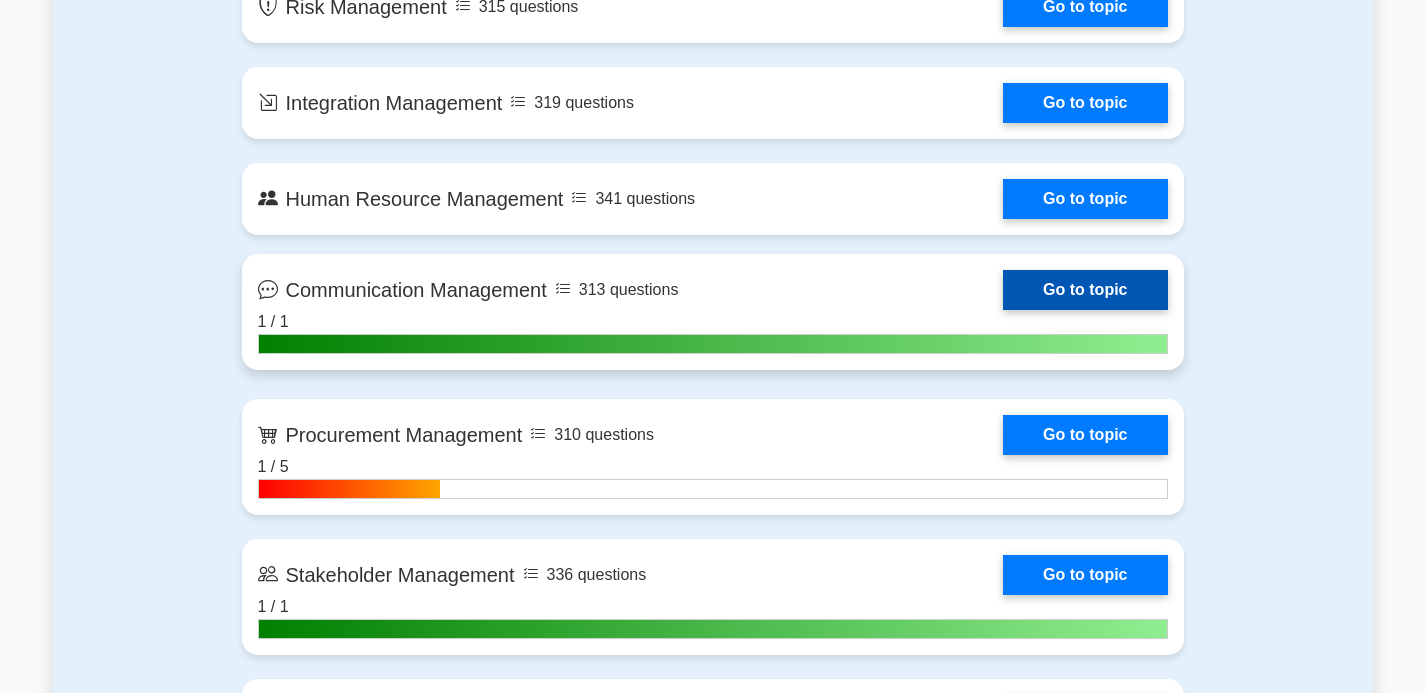 click on "Go to topic" at bounding box center (1085, 290) 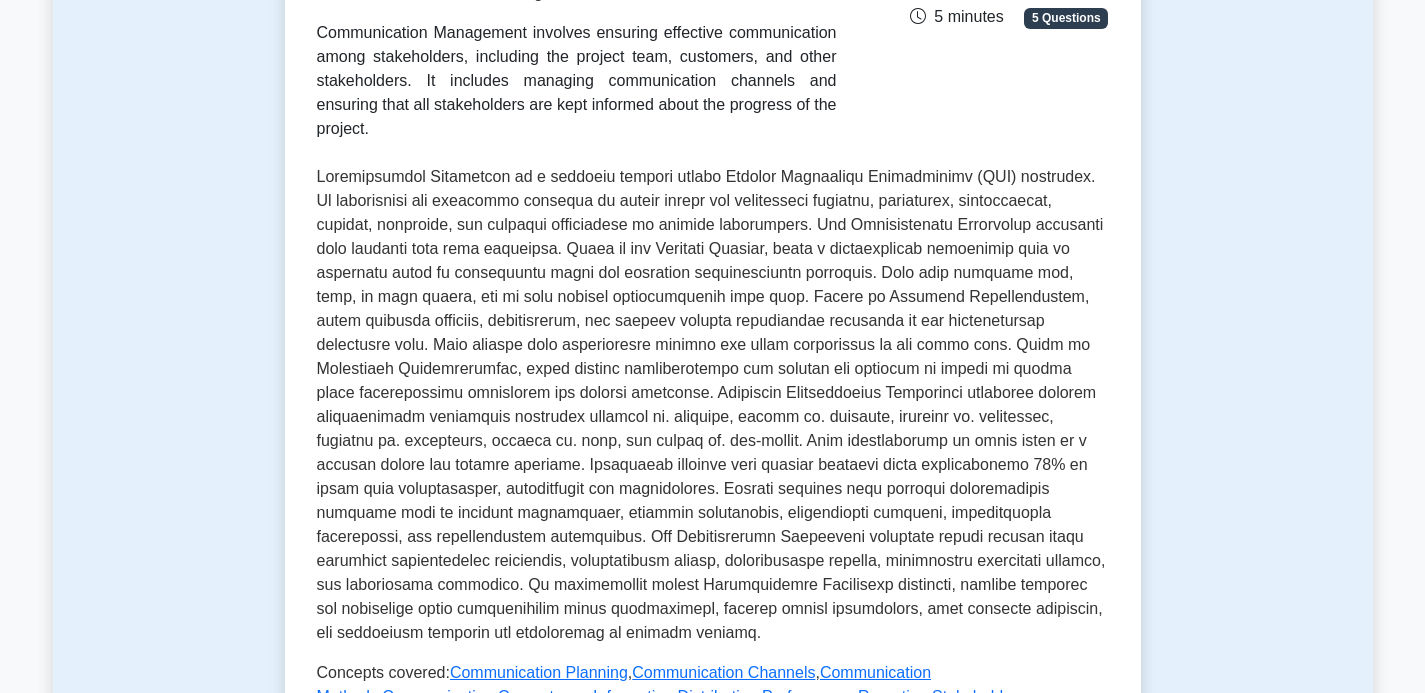 scroll, scrollTop: 0, scrollLeft: 0, axis: both 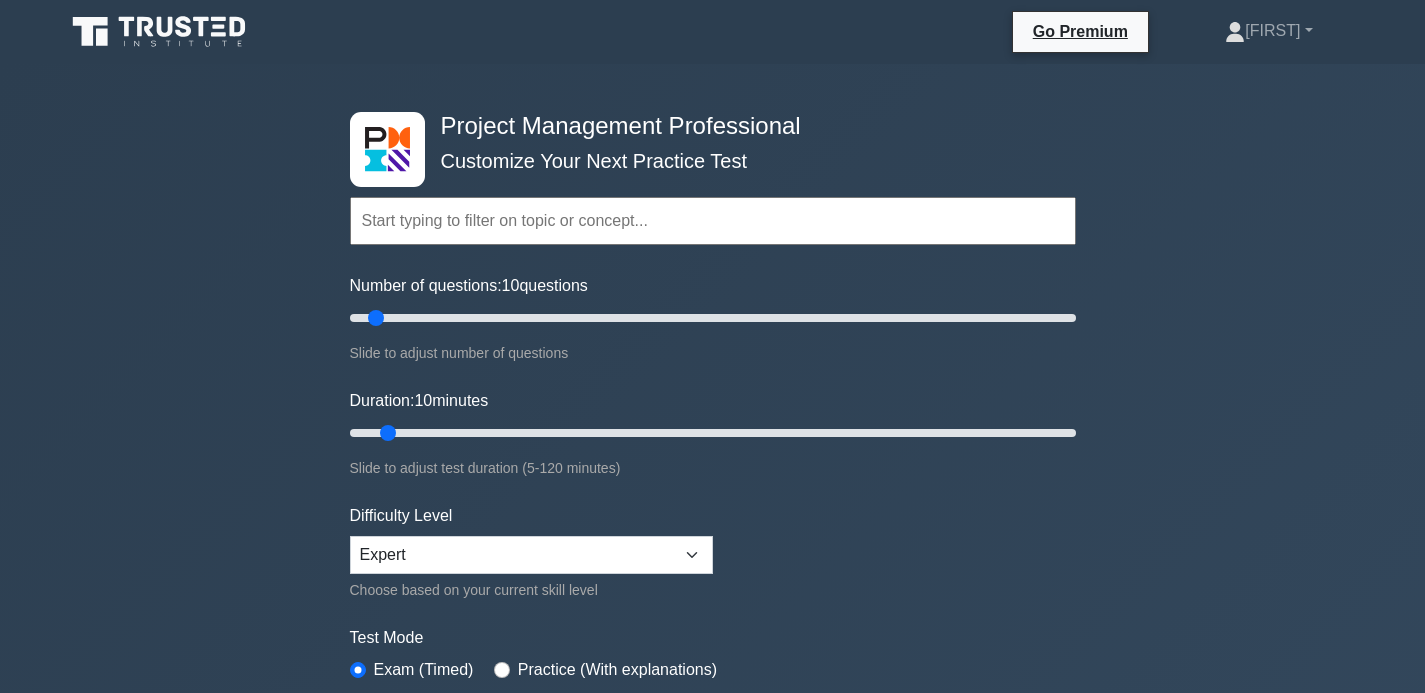 drag, startPoint x: 378, startPoint y: 334, endPoint x: 410, endPoint y: 337, distance: 32.140316 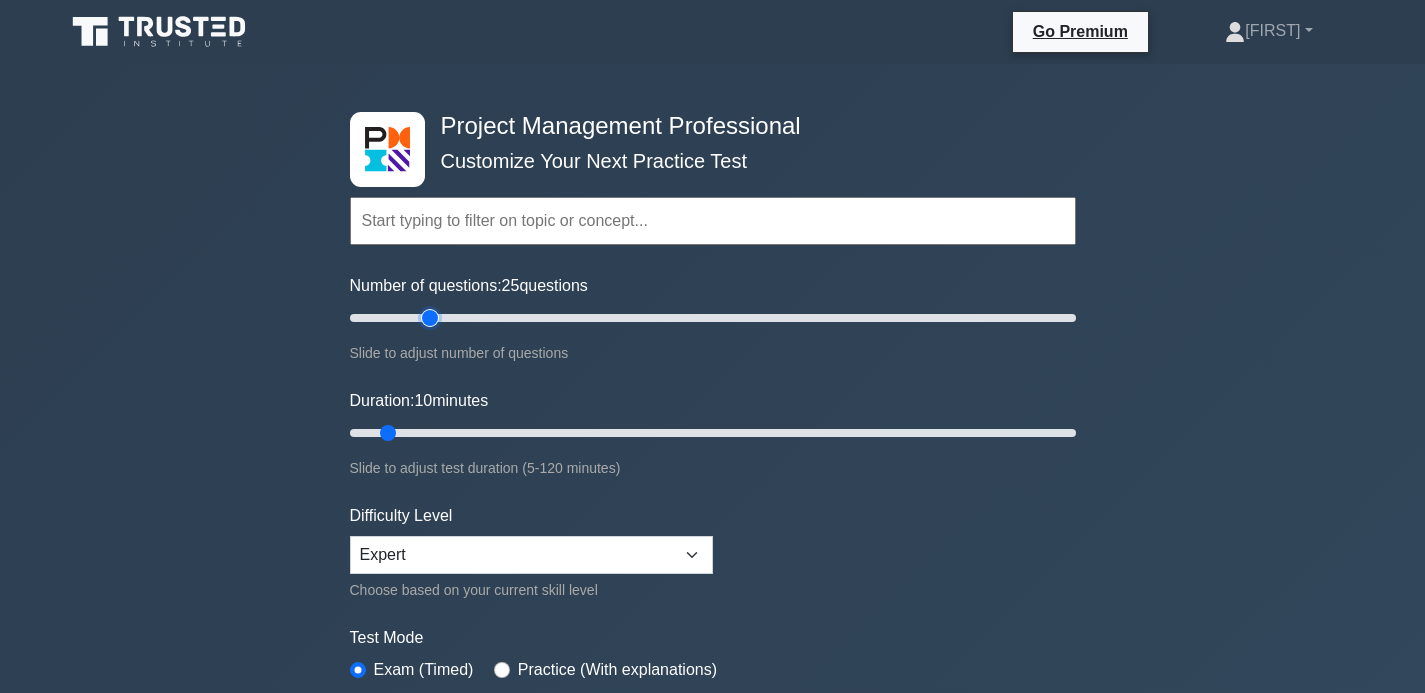 drag, startPoint x: 383, startPoint y: 321, endPoint x: 423, endPoint y: 317, distance: 40.1995 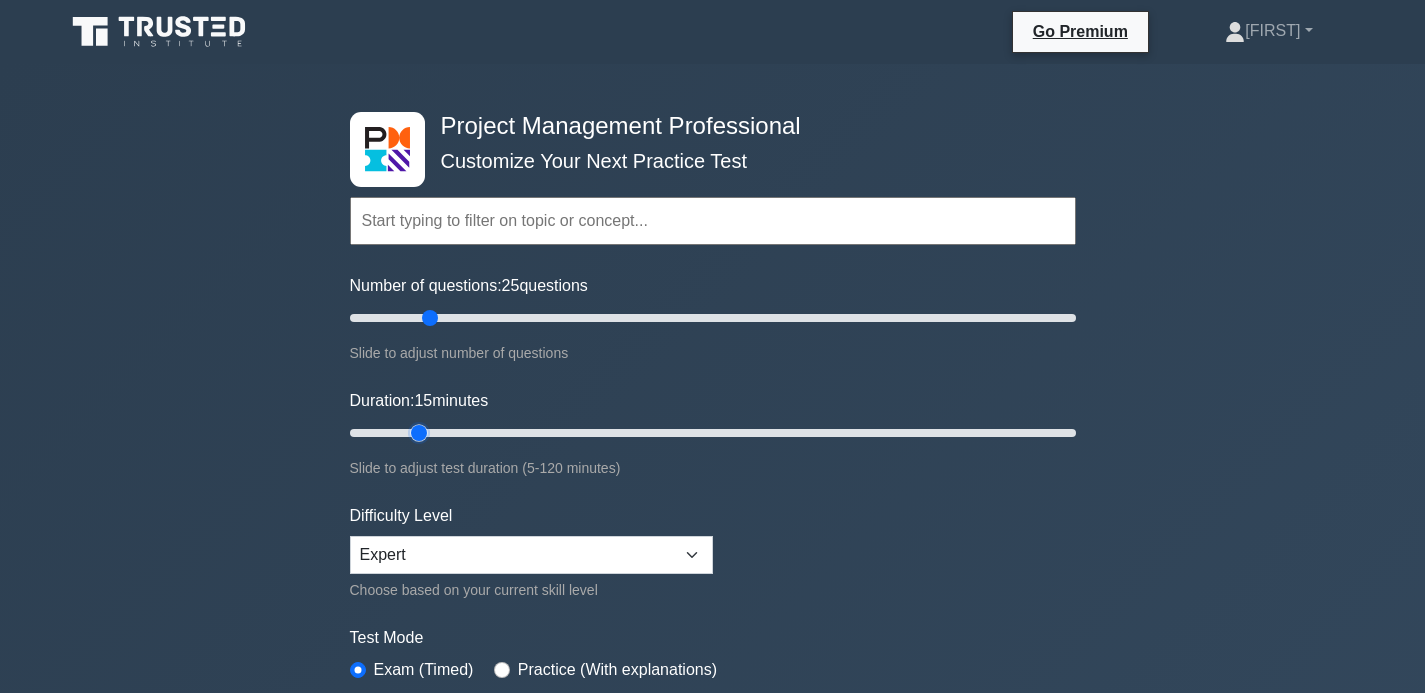 drag, startPoint x: 395, startPoint y: 431, endPoint x: 407, endPoint y: 434, distance: 12.369317 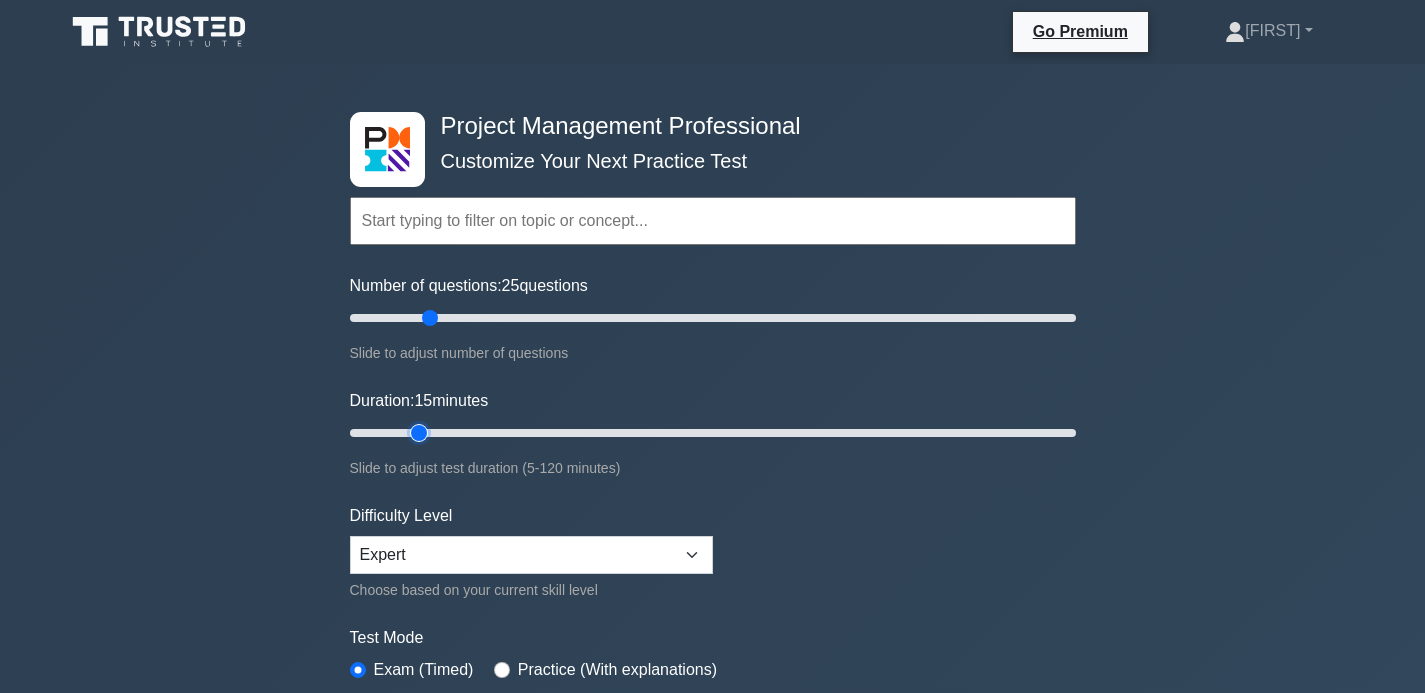 type on "15" 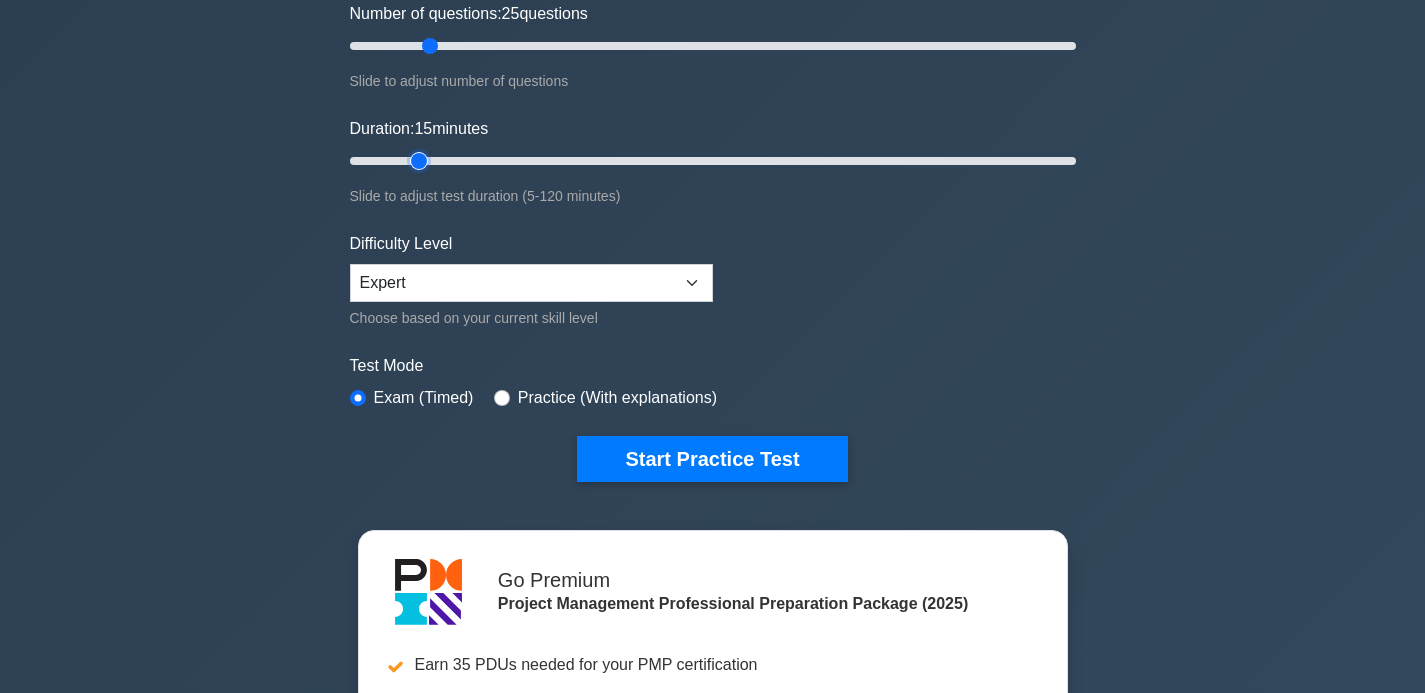 scroll, scrollTop: 321, scrollLeft: 0, axis: vertical 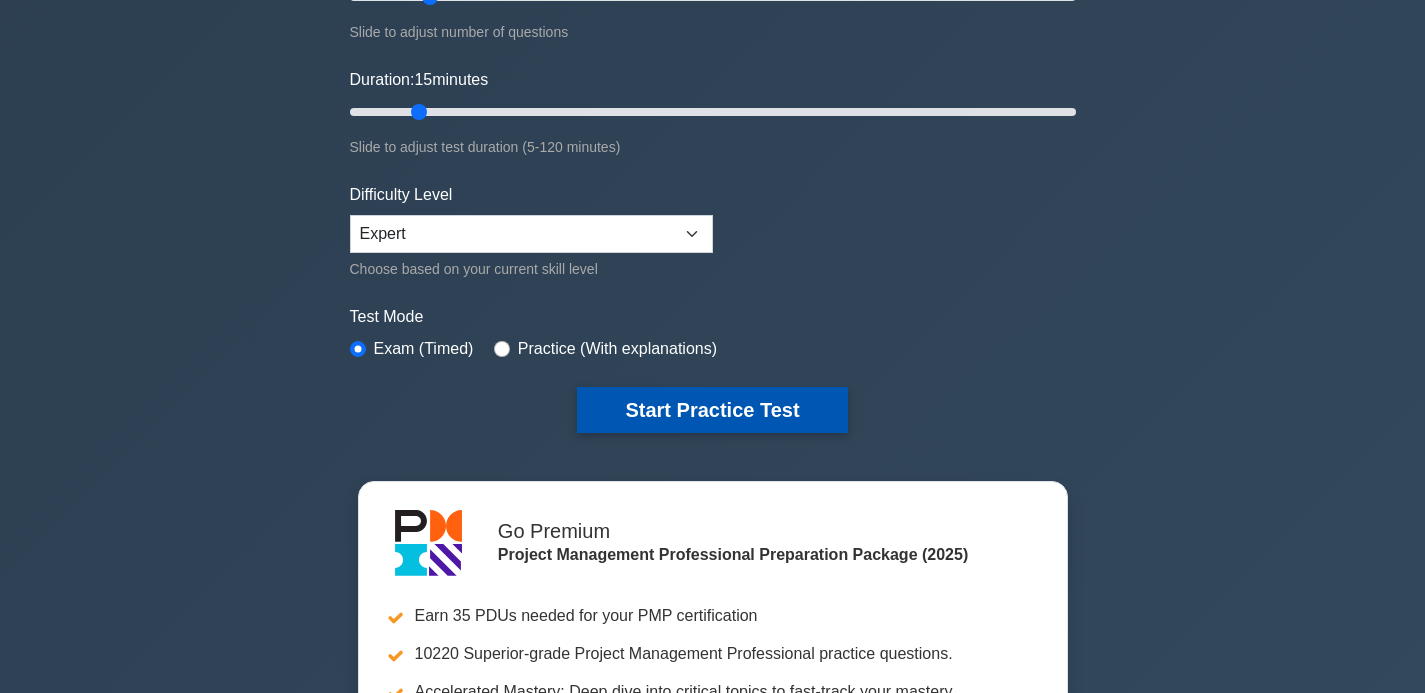 click on "Start Practice Test" at bounding box center (712, 410) 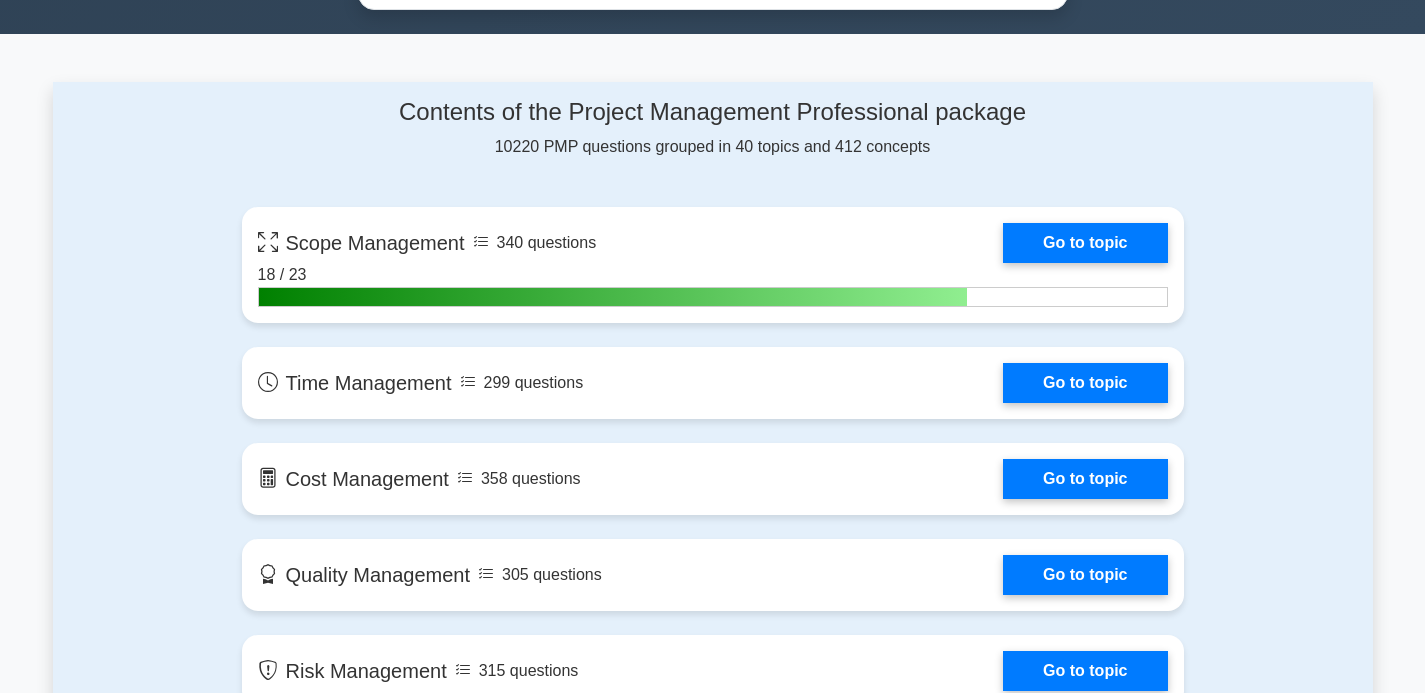scroll, scrollTop: 1652, scrollLeft: 0, axis: vertical 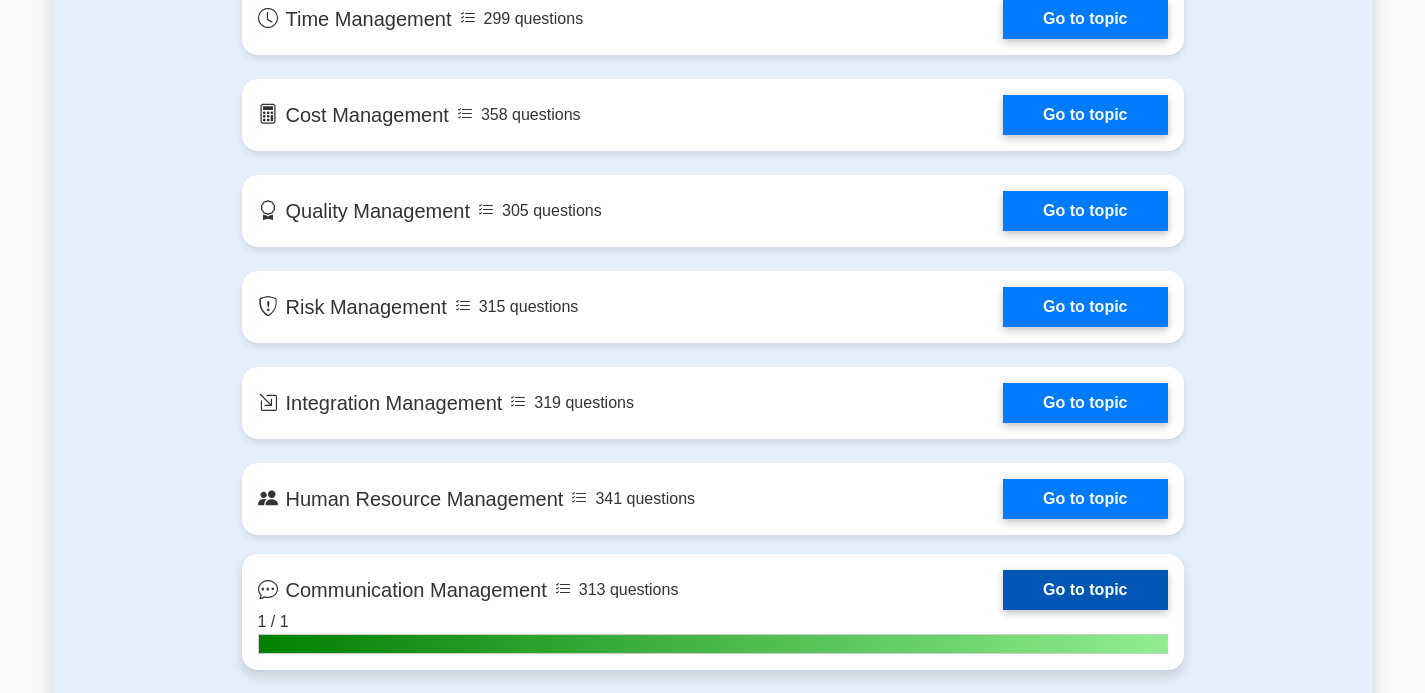 click on "Go to topic" at bounding box center [1085, 590] 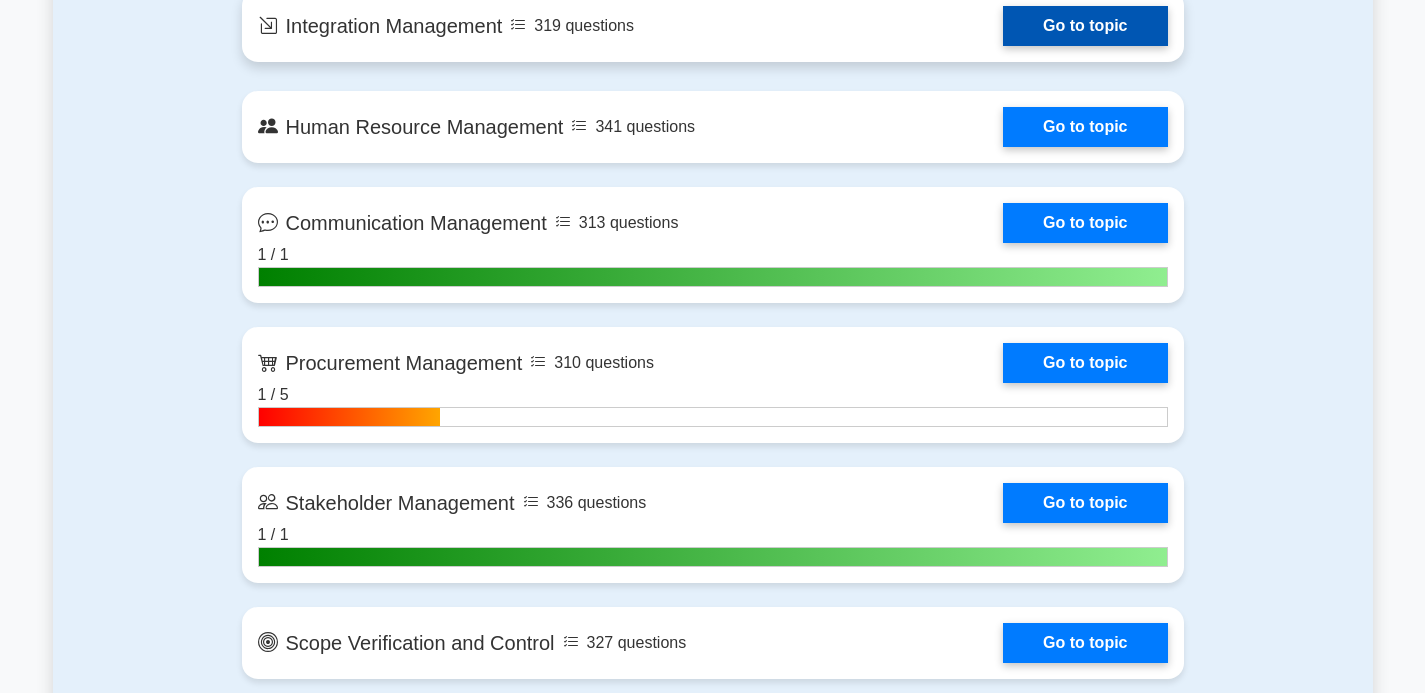 scroll, scrollTop: 2038, scrollLeft: 0, axis: vertical 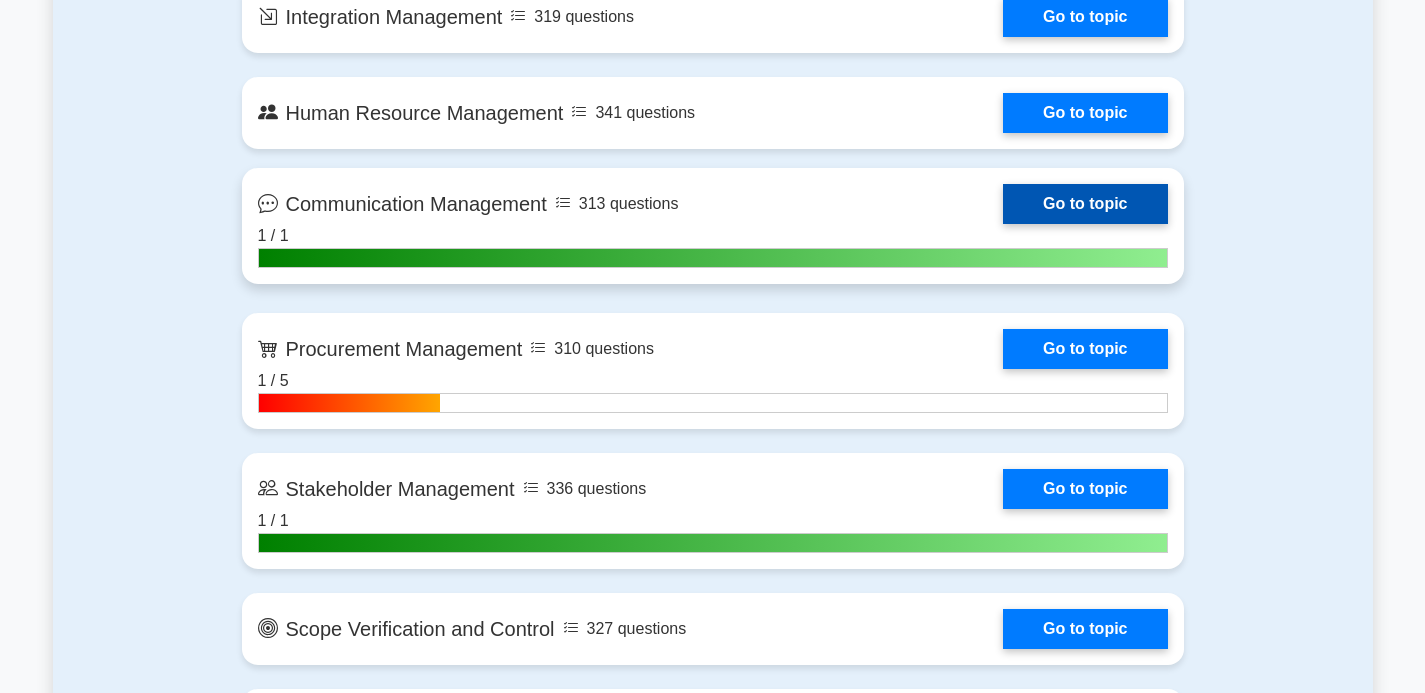 click on "Go to topic" at bounding box center (1085, 204) 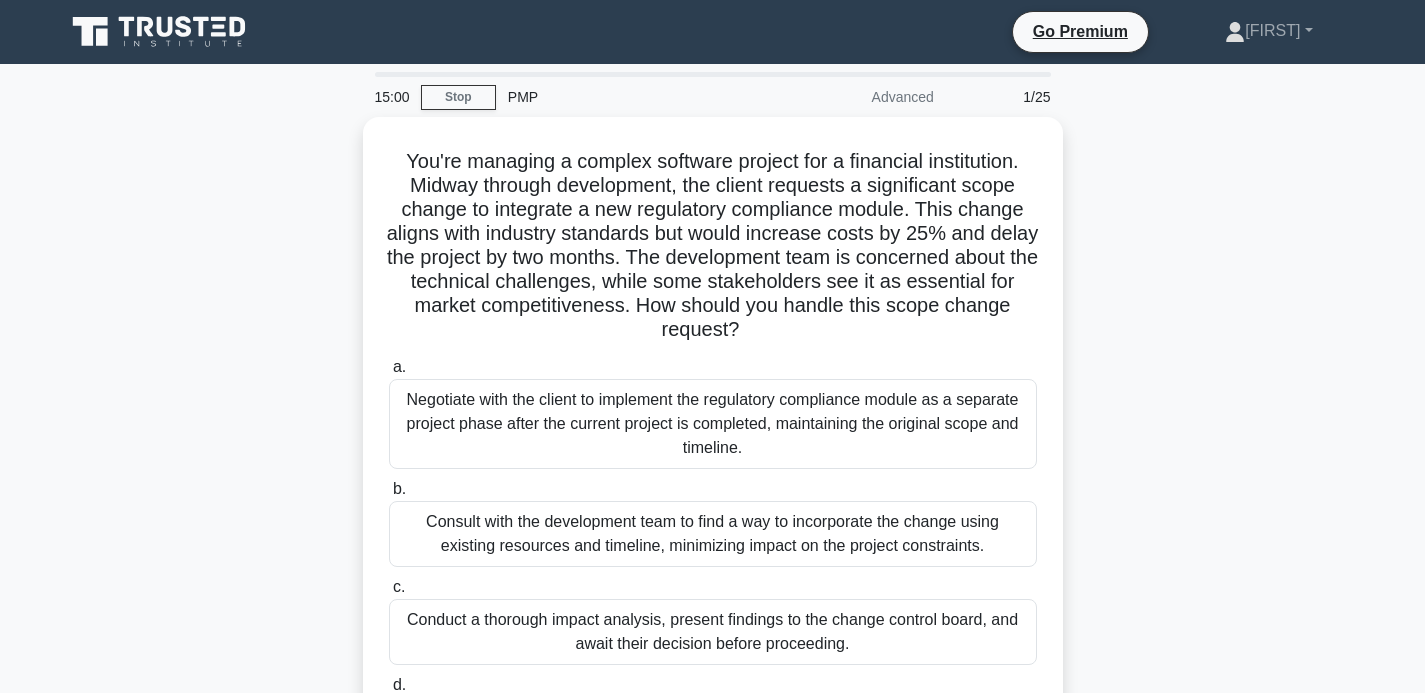 scroll, scrollTop: 0, scrollLeft: 0, axis: both 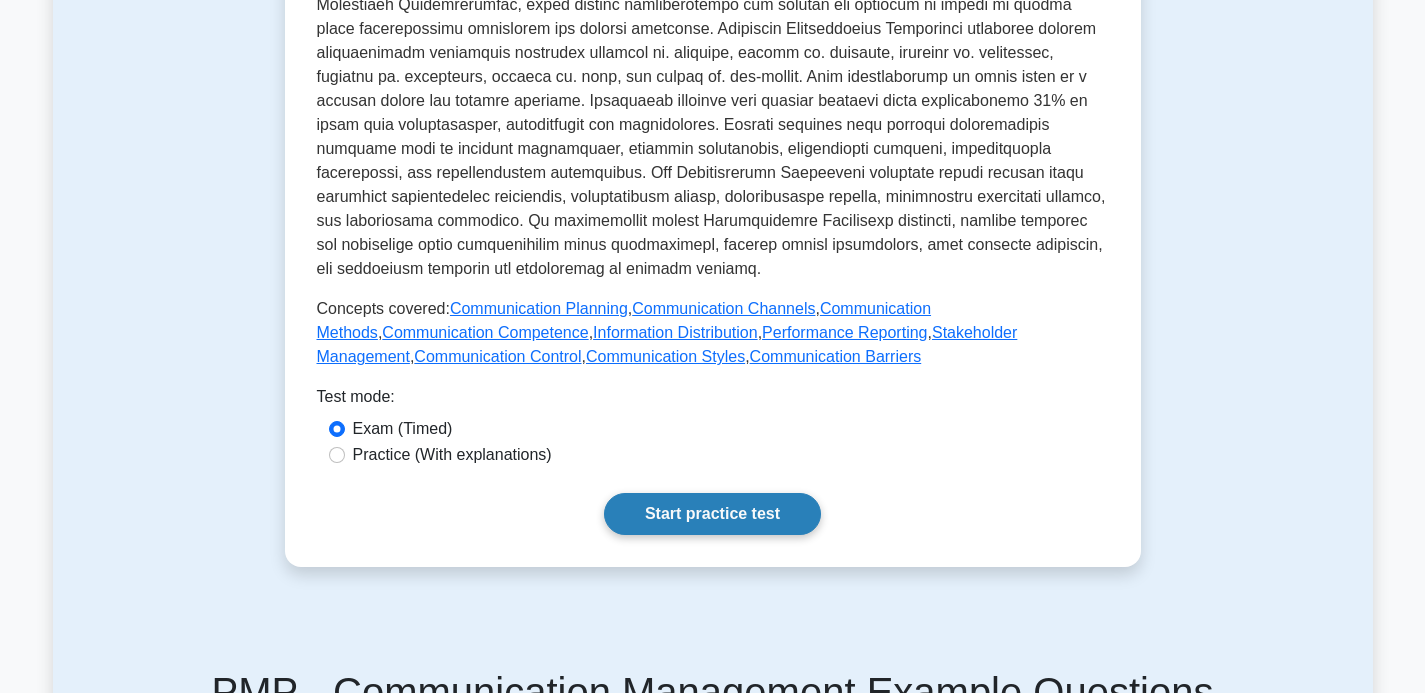 click on "Start practice test" at bounding box center [712, 514] 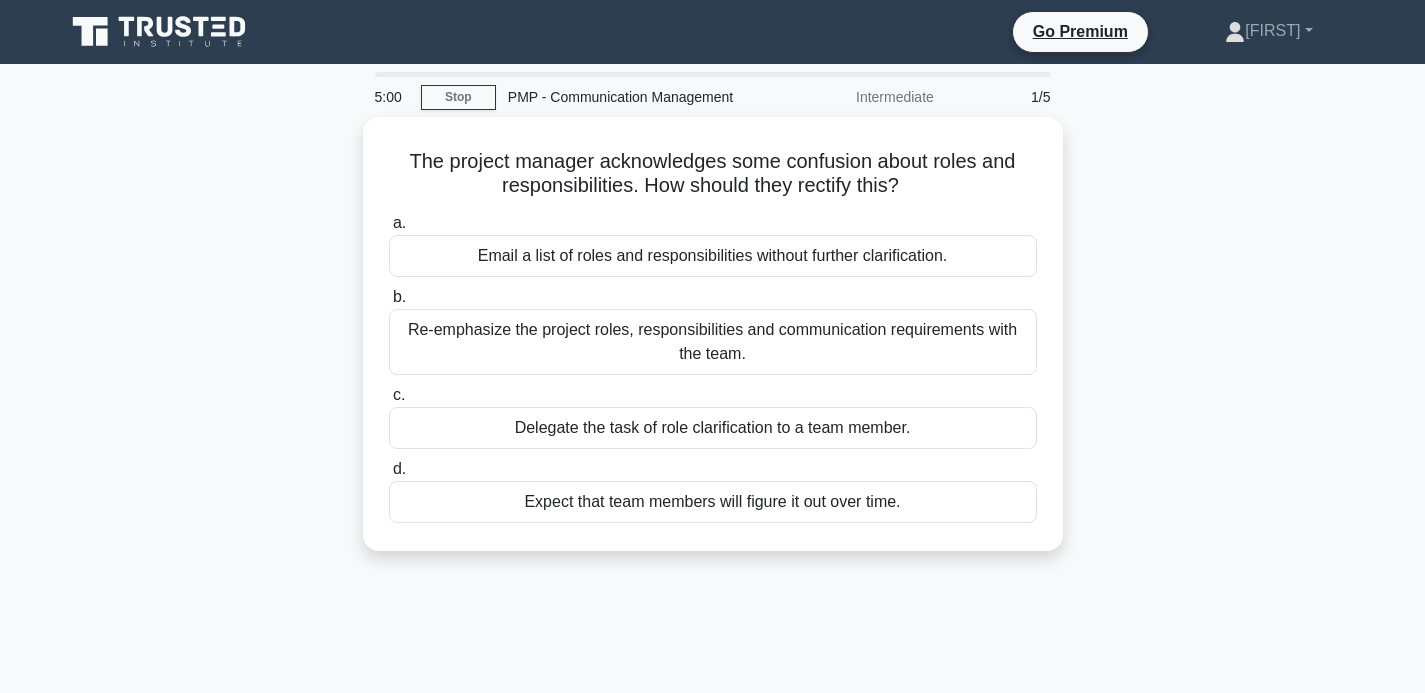 scroll, scrollTop: 0, scrollLeft: 0, axis: both 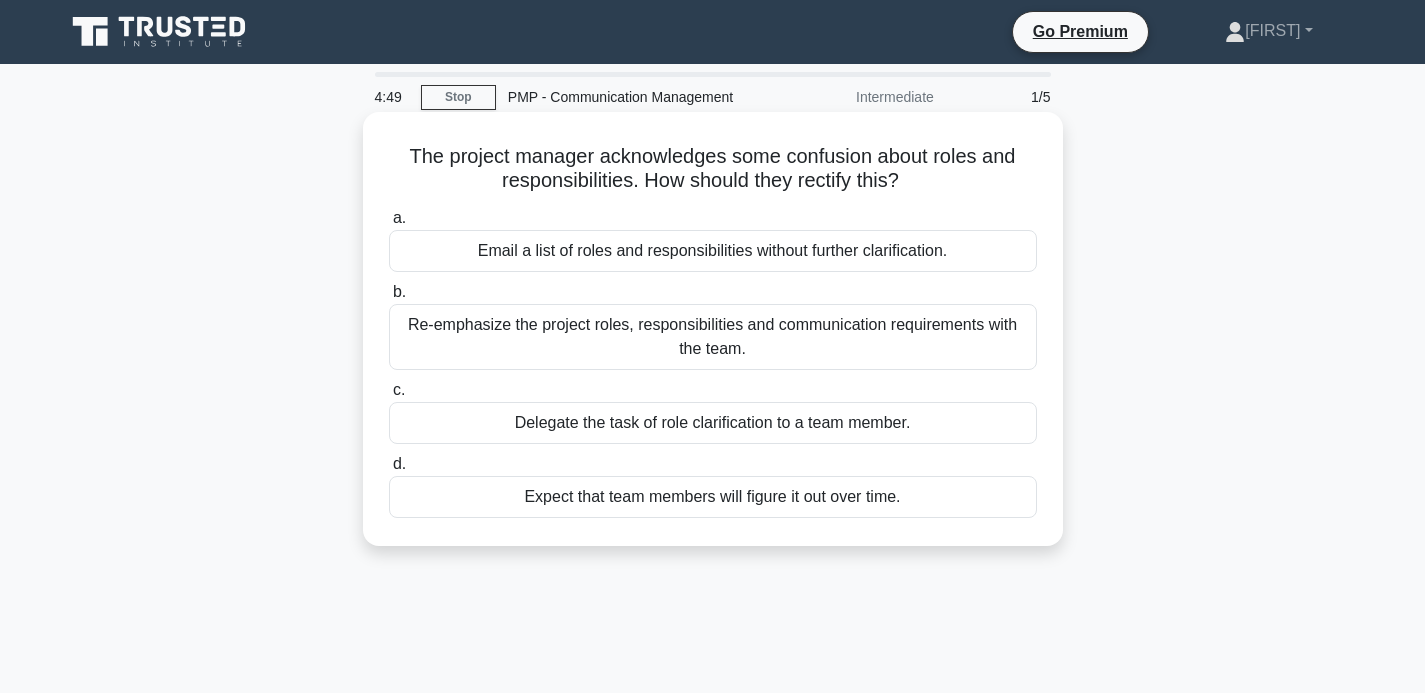 click on "Re-emphasize the project roles, responsibilities and communication requirements with the team." at bounding box center [713, 337] 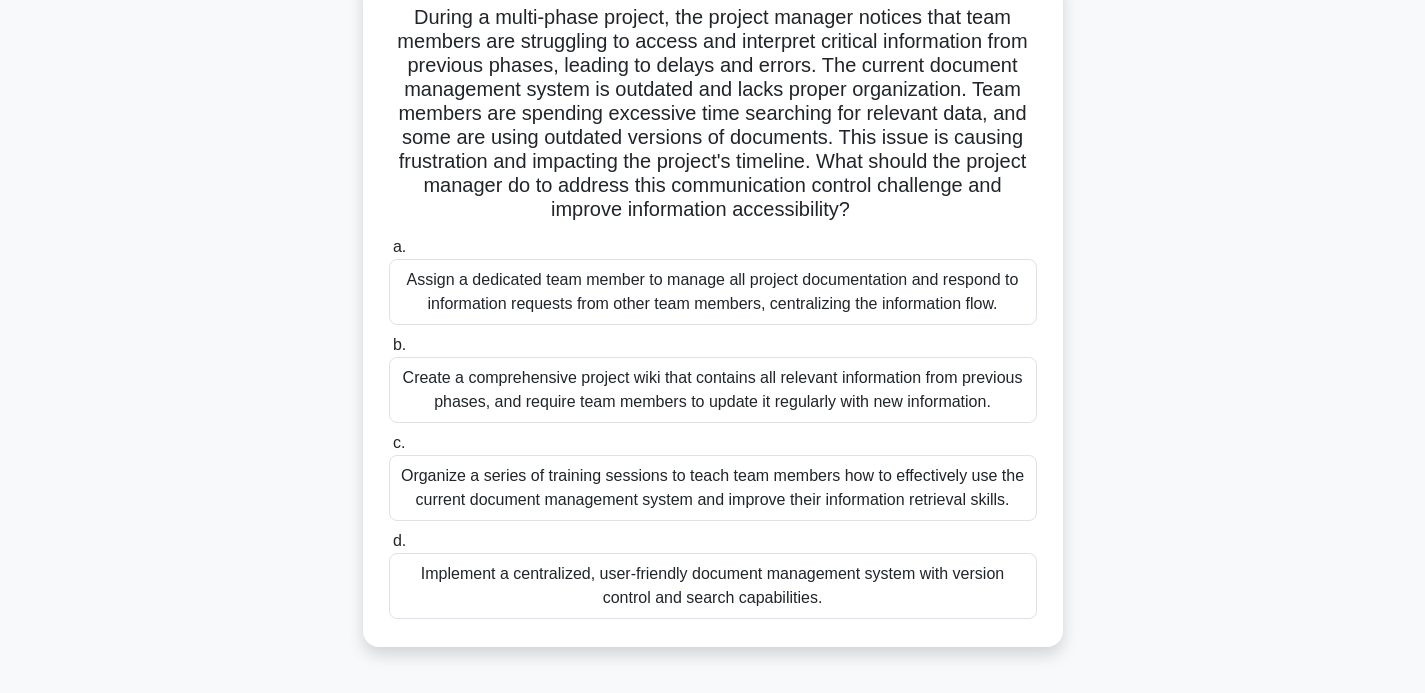 scroll, scrollTop: 0, scrollLeft: 0, axis: both 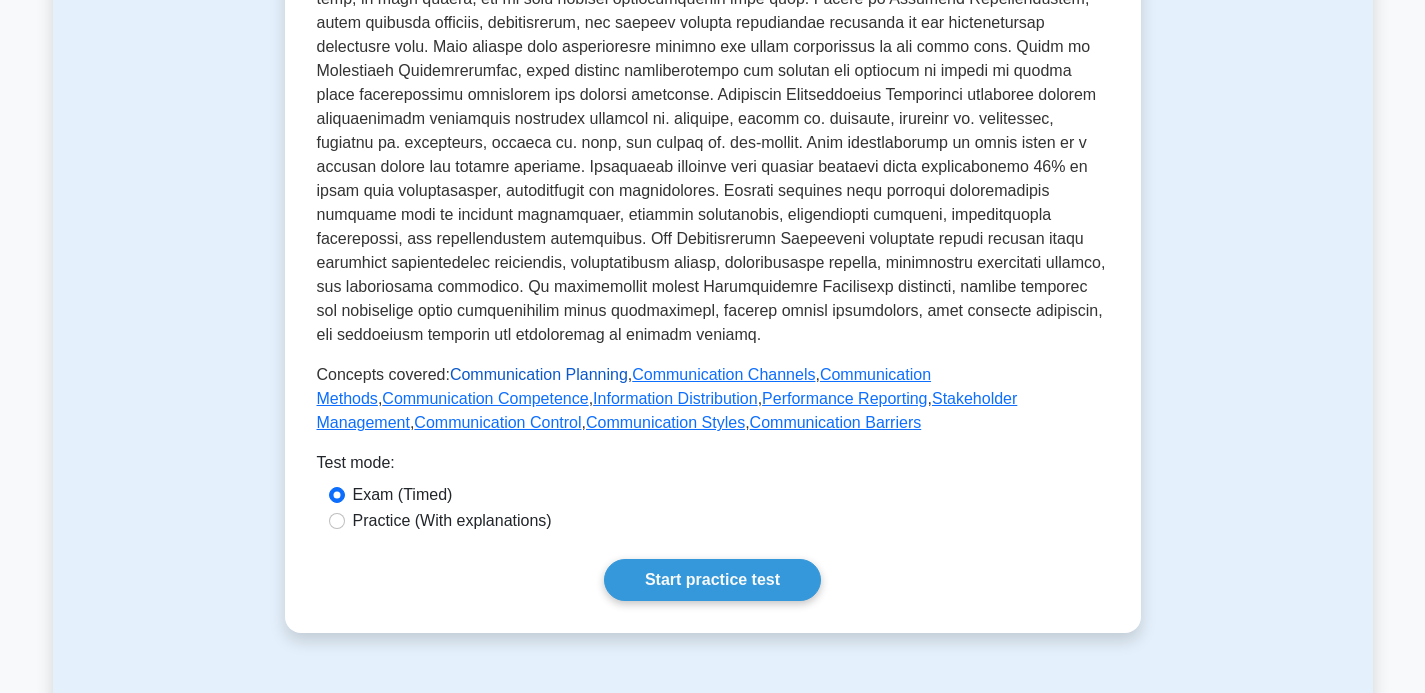 click on "Communication Planning" at bounding box center [539, 374] 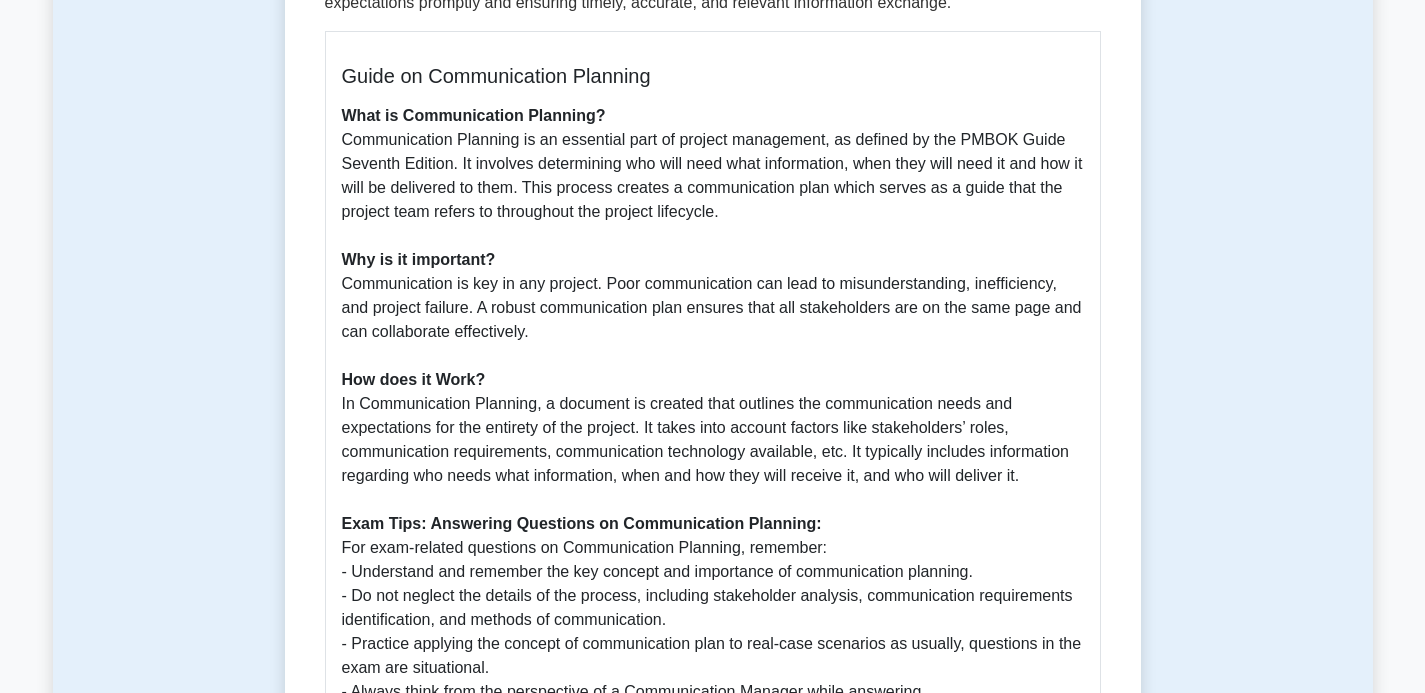 scroll, scrollTop: 0, scrollLeft: 0, axis: both 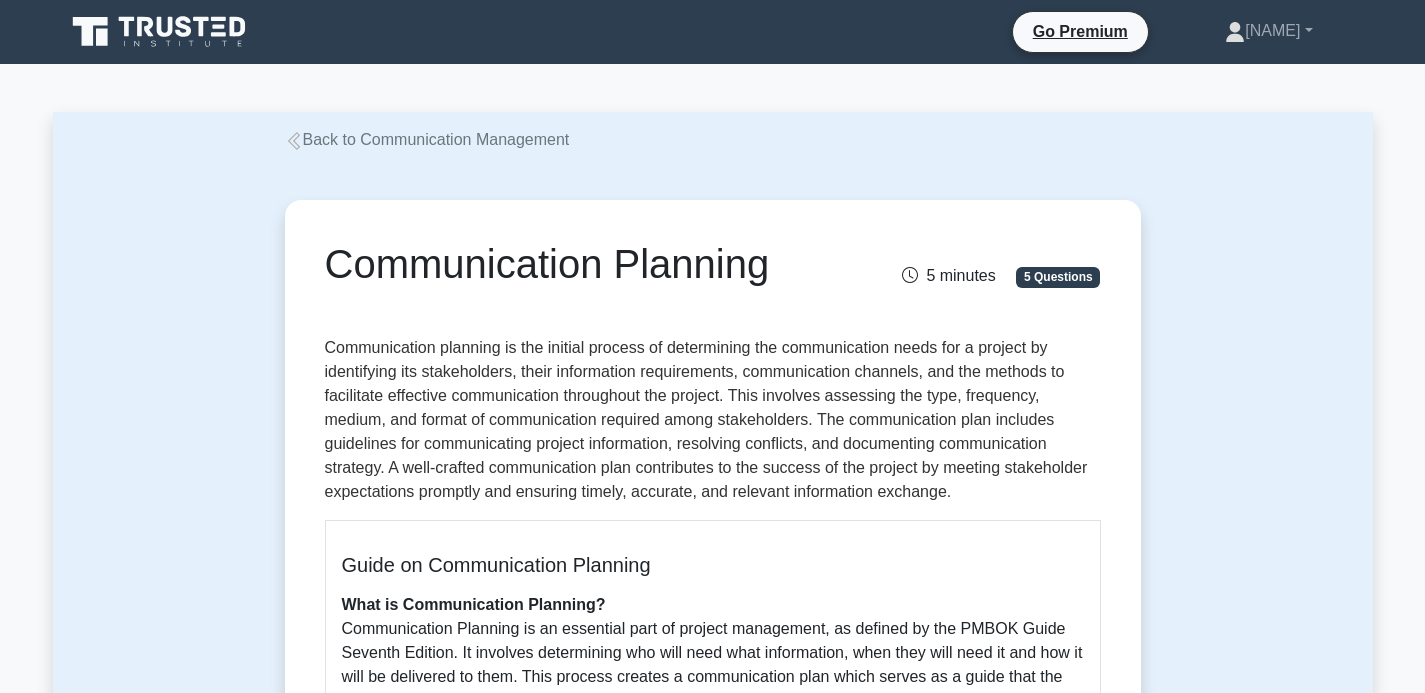click on "Back to Communication Management" at bounding box center (427, 139) 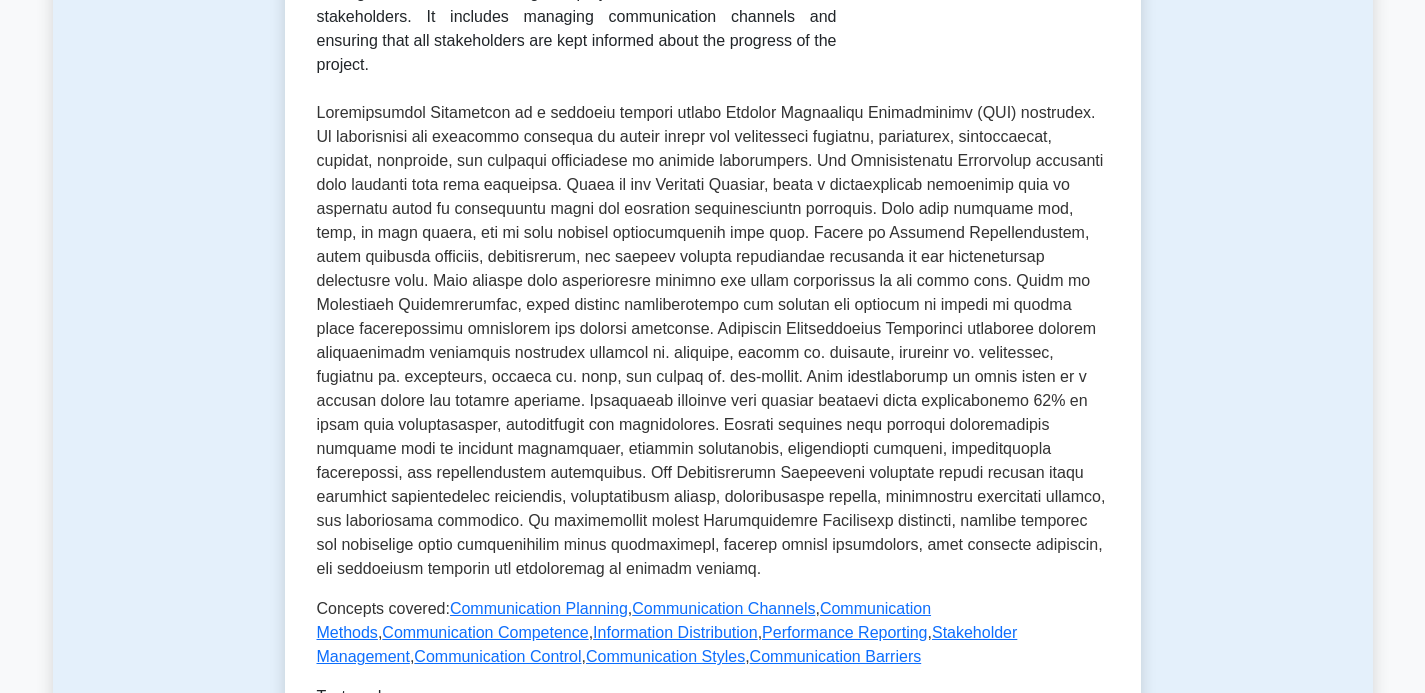 scroll, scrollTop: 0, scrollLeft: 0, axis: both 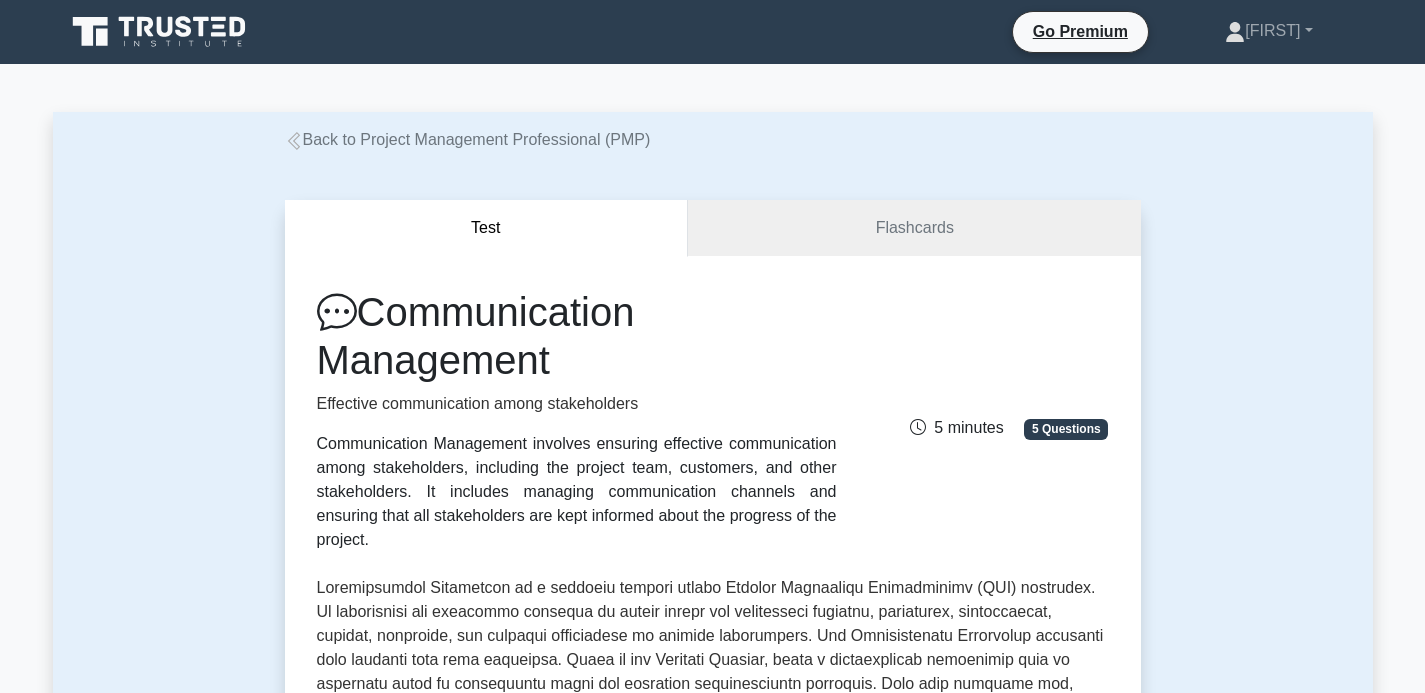 click on "Back to Project Management Professional (PMP)" at bounding box center (468, 139) 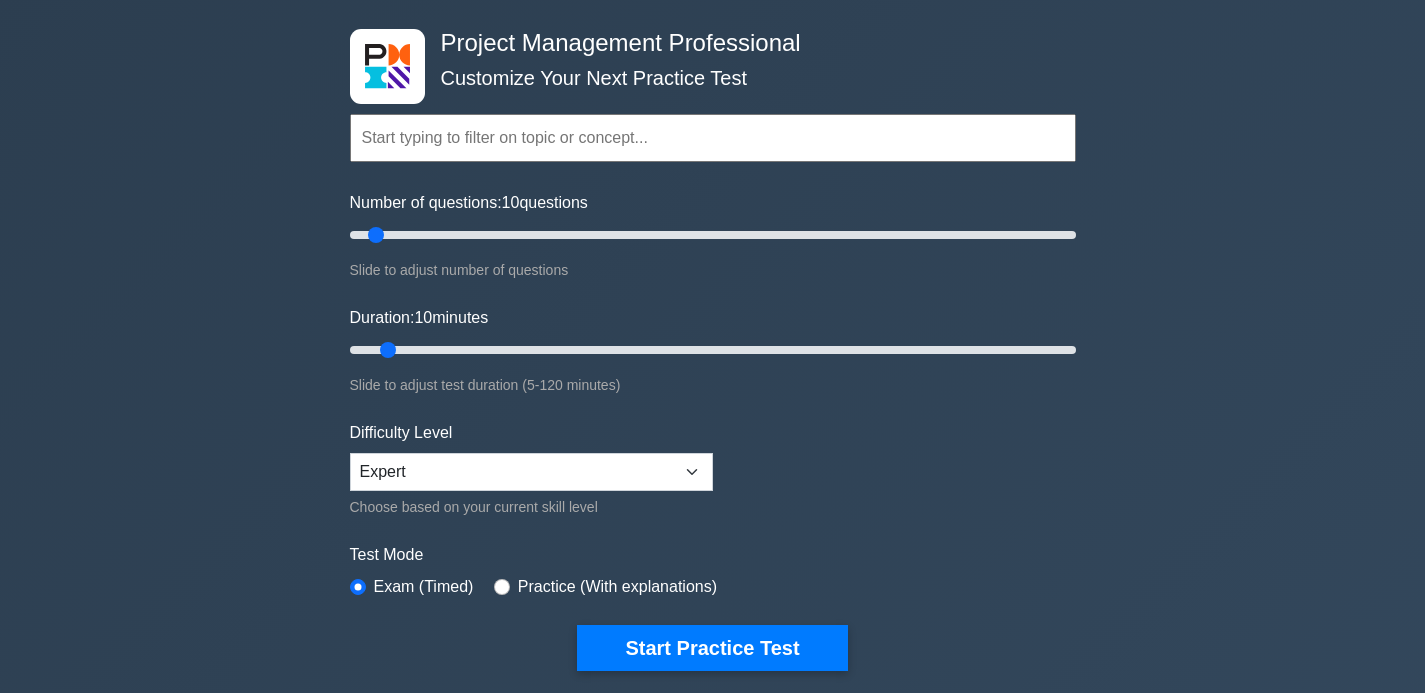 scroll, scrollTop: 104, scrollLeft: 0, axis: vertical 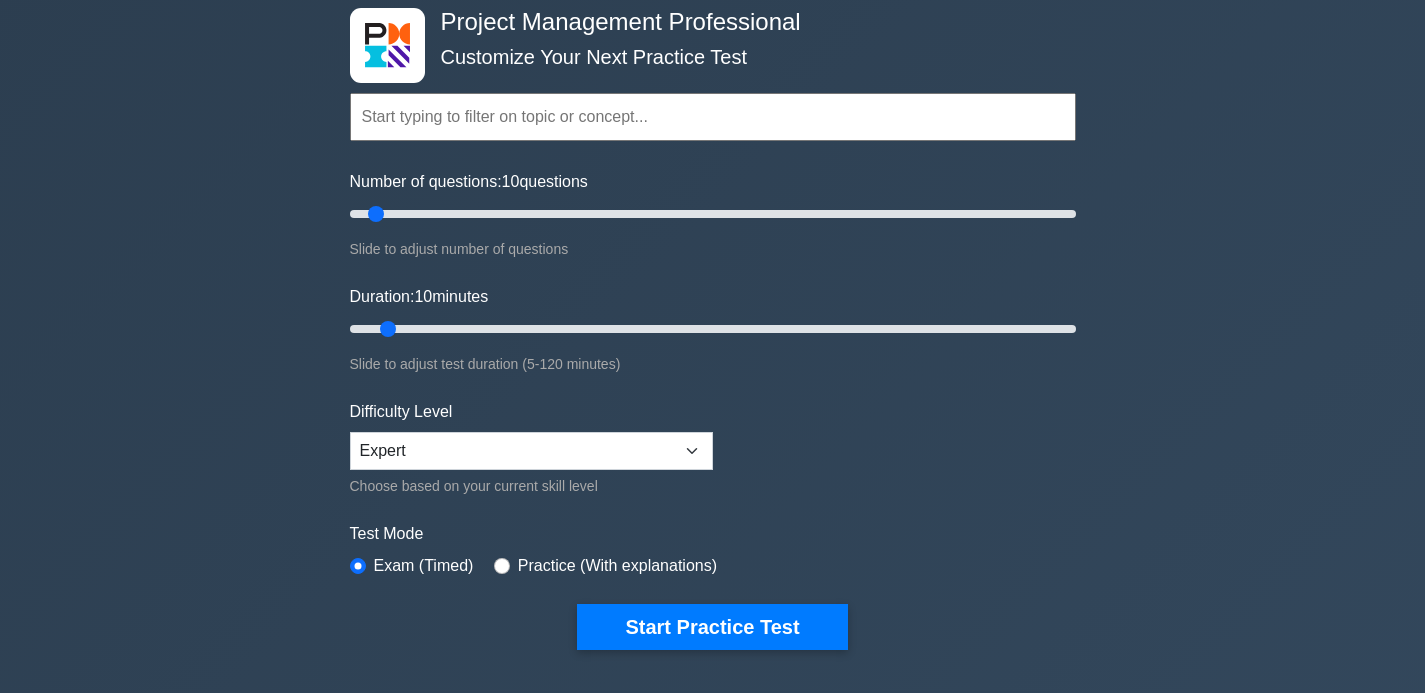 click at bounding box center [713, 117] 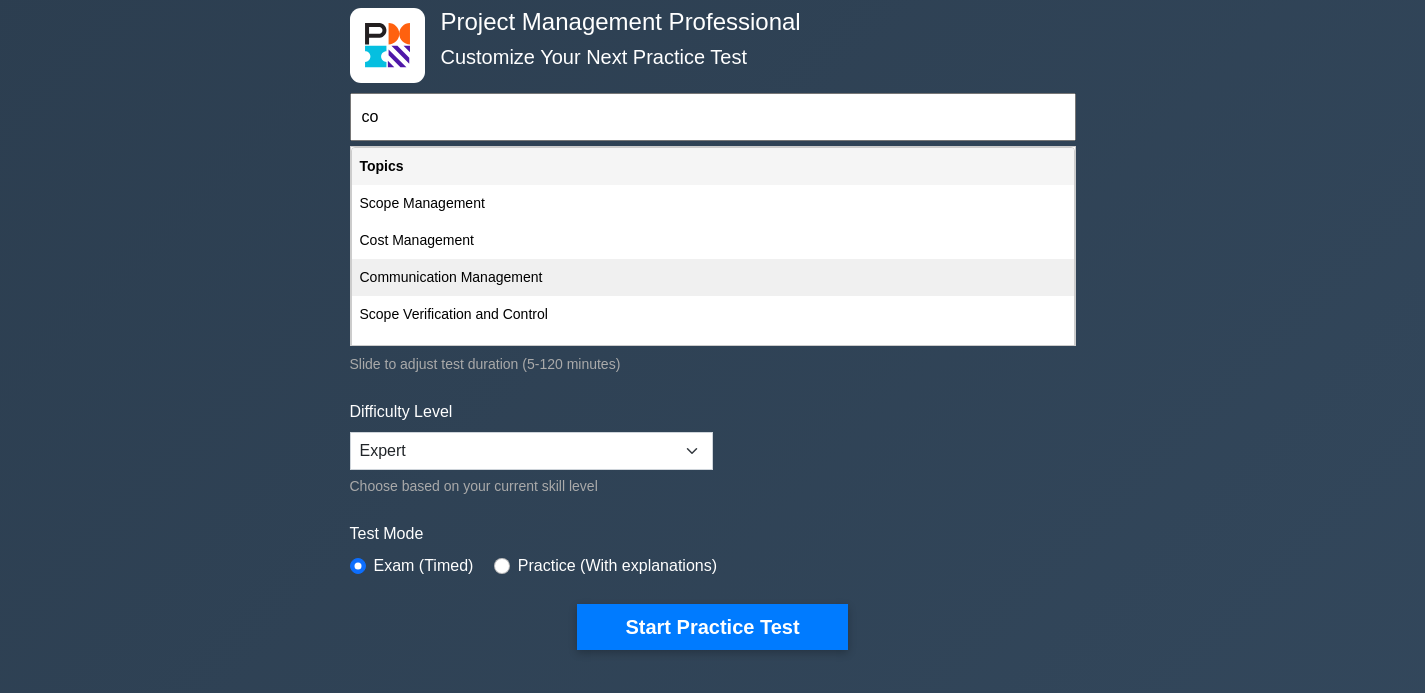 click on "Communication Management" at bounding box center [713, 277] 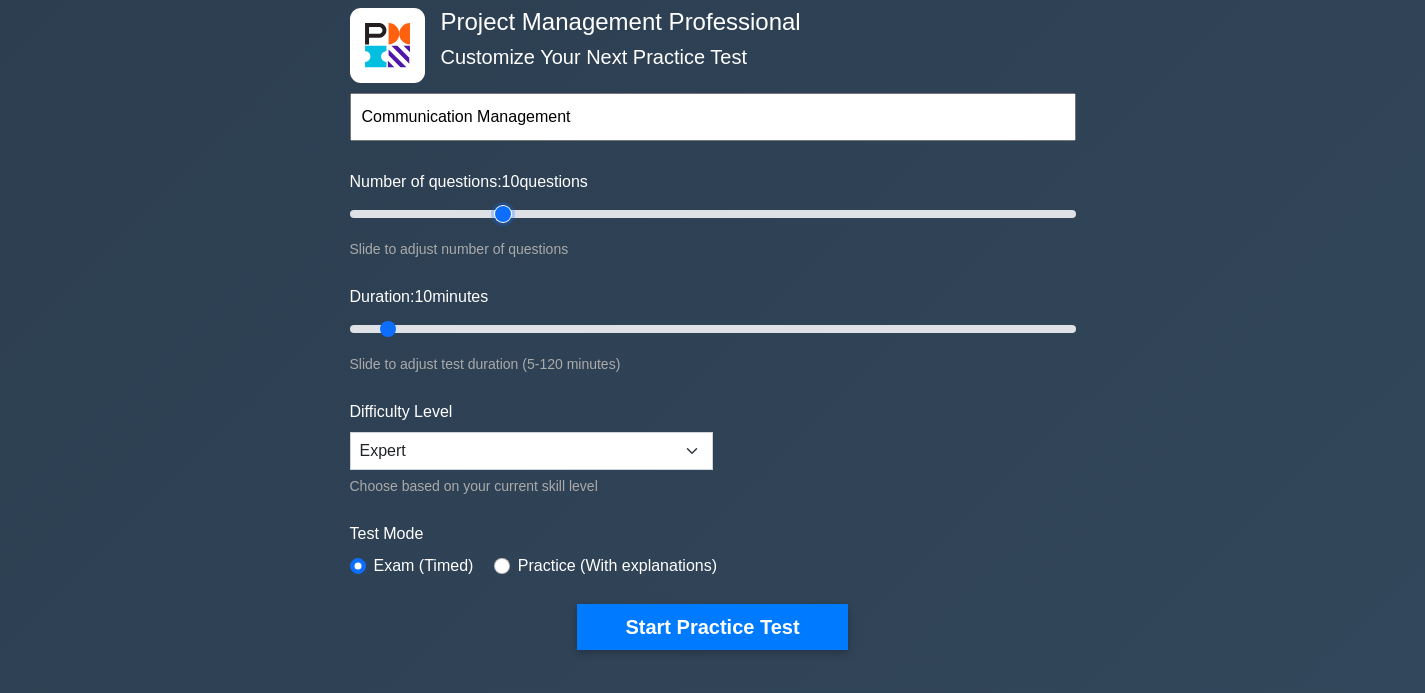 type on "45" 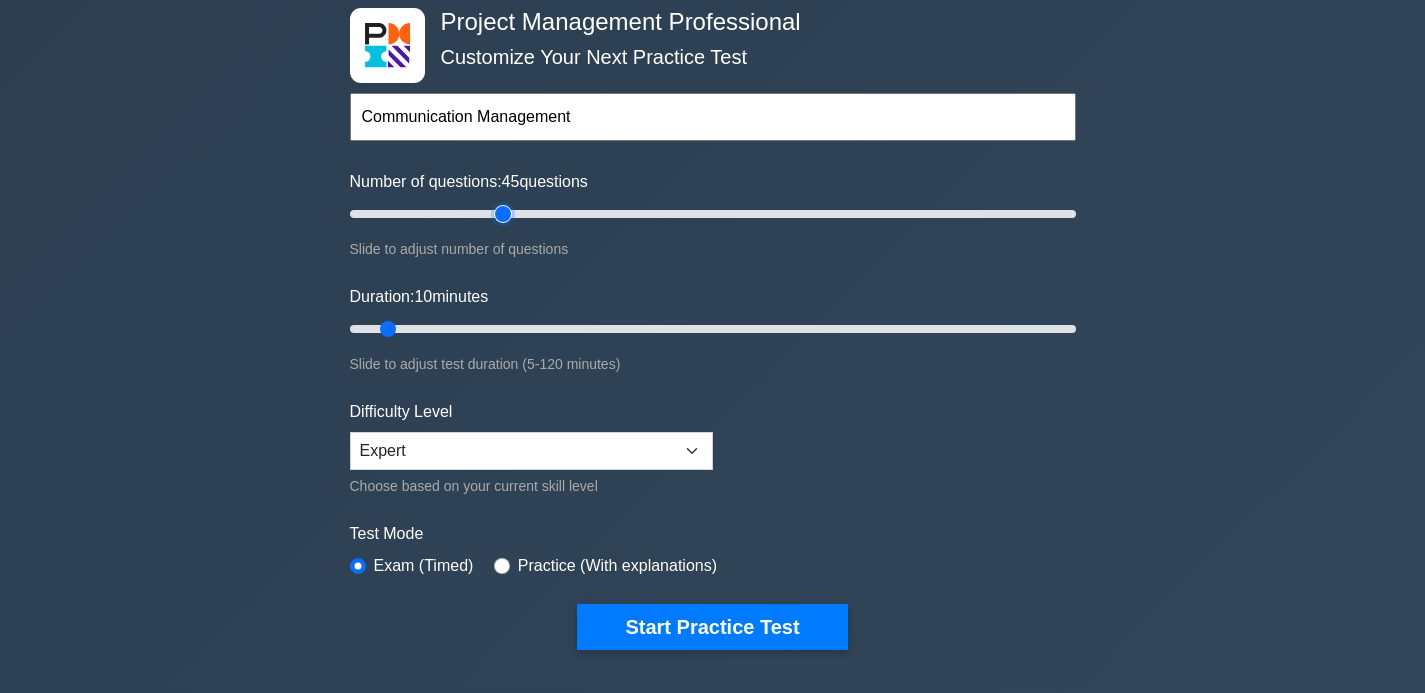 type 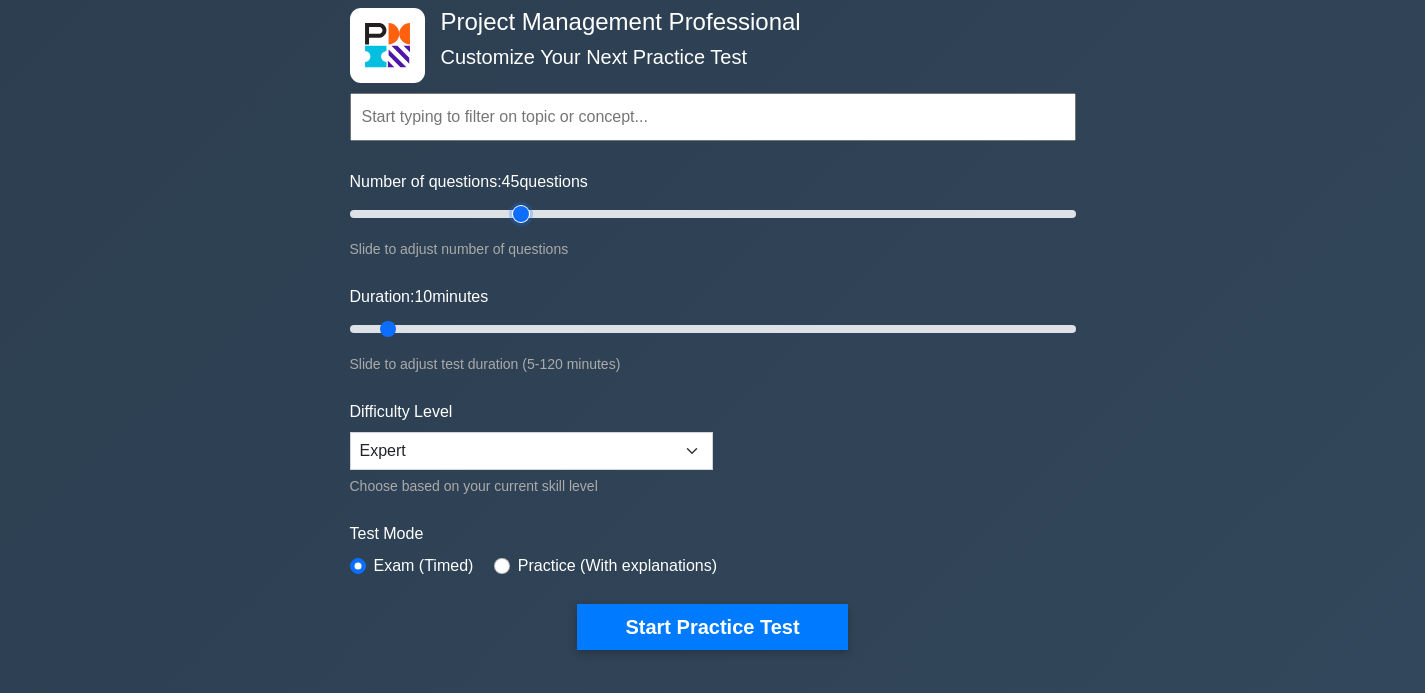 type on "50" 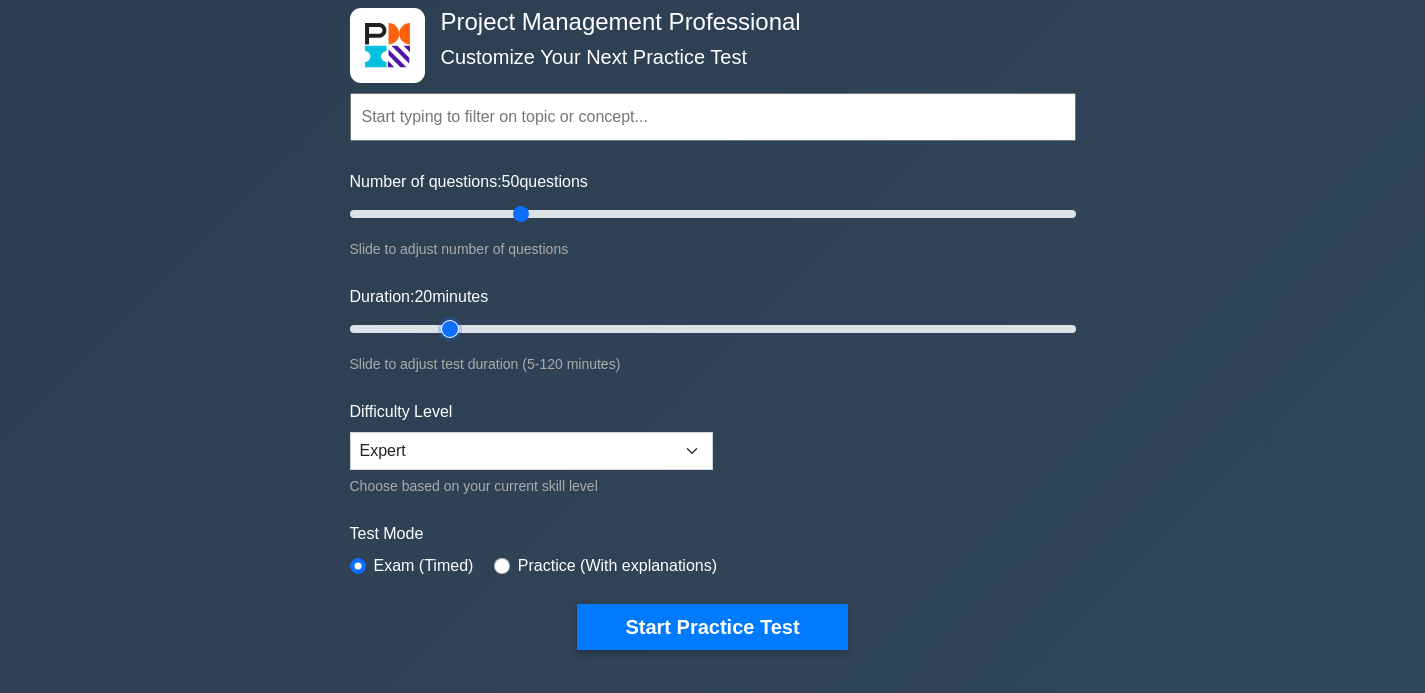 type on "20" 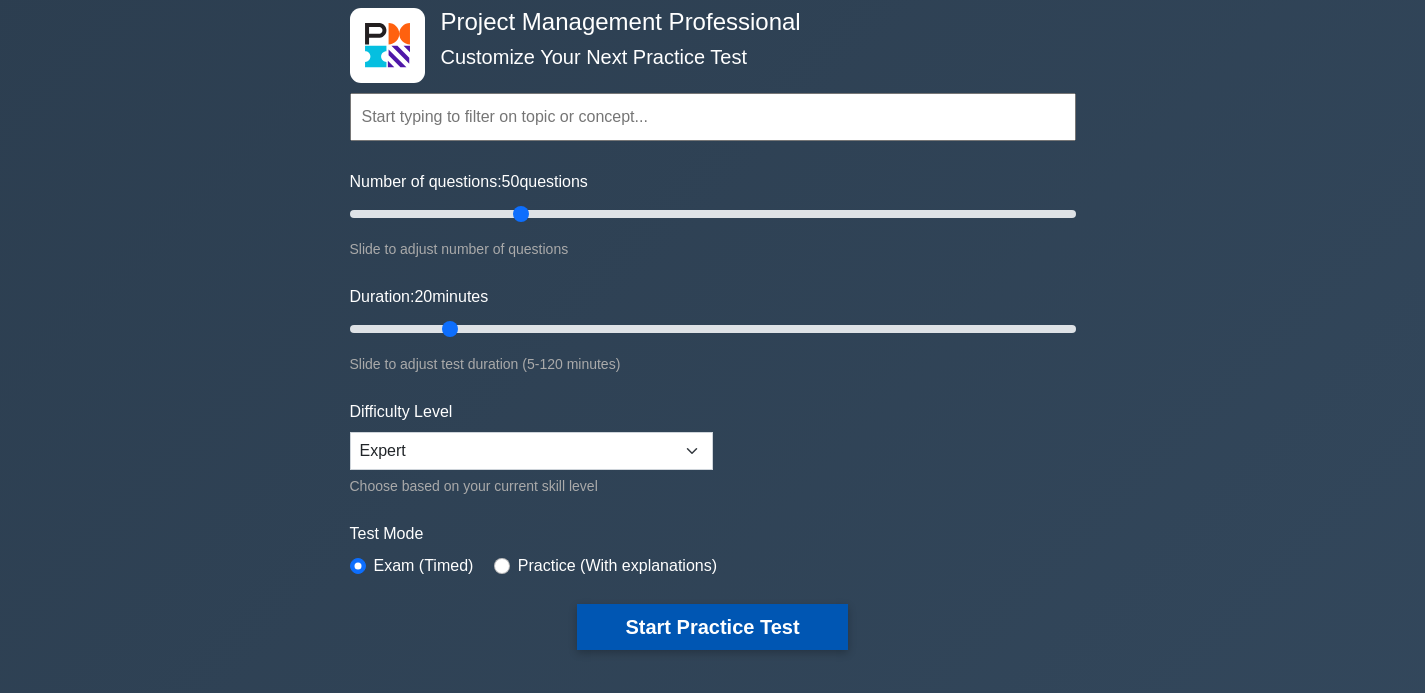 click on "Start Practice Test" at bounding box center (712, 627) 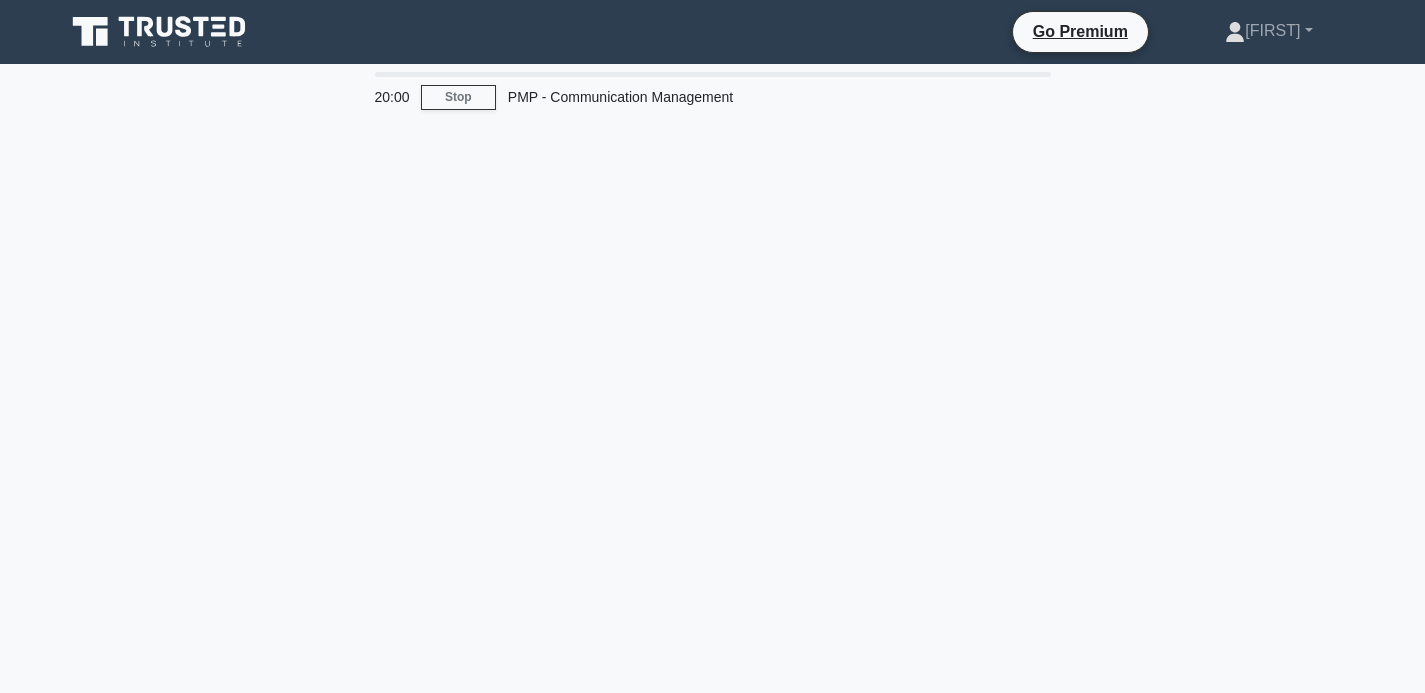scroll, scrollTop: 0, scrollLeft: 0, axis: both 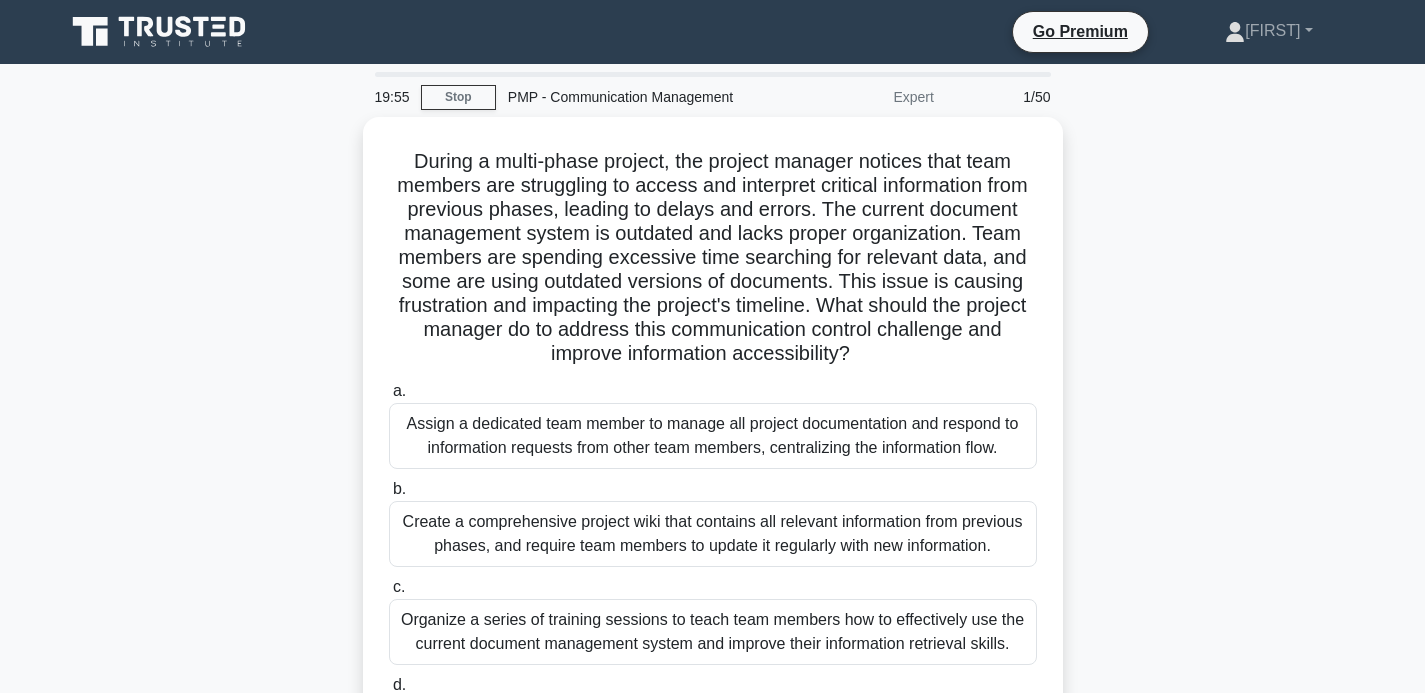 click 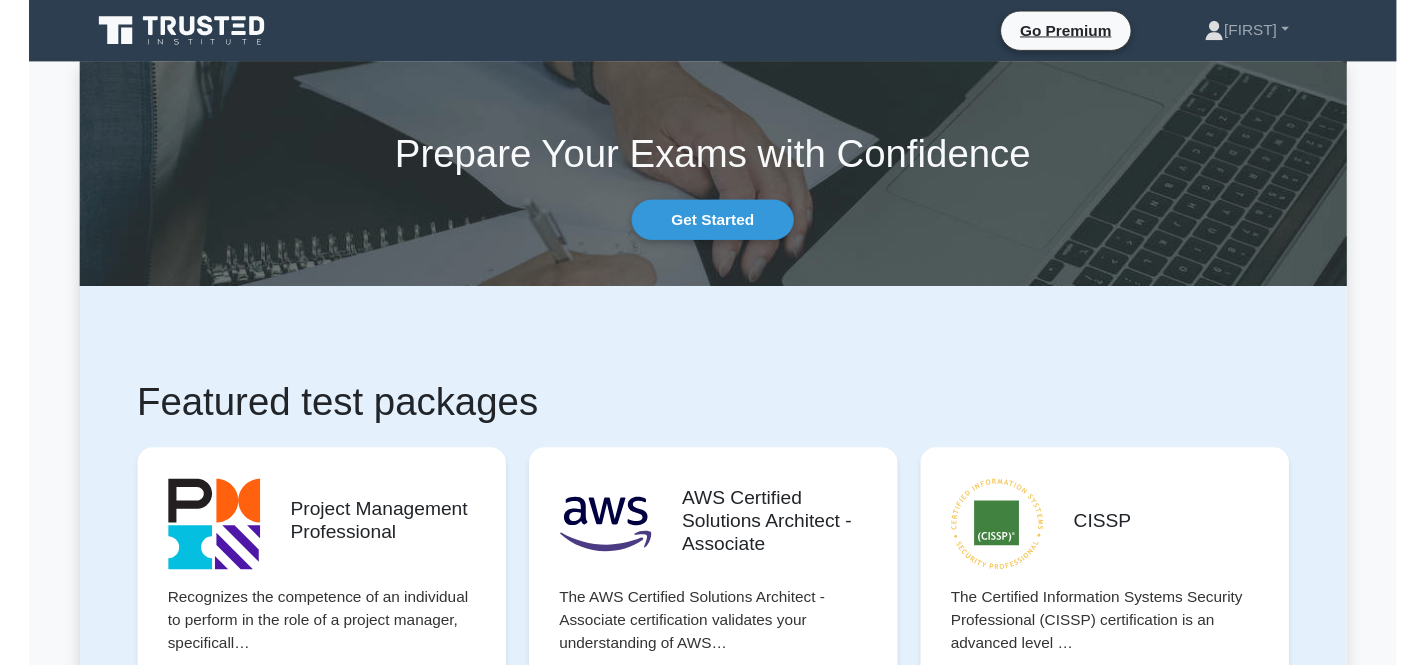 scroll, scrollTop: 0, scrollLeft: 0, axis: both 